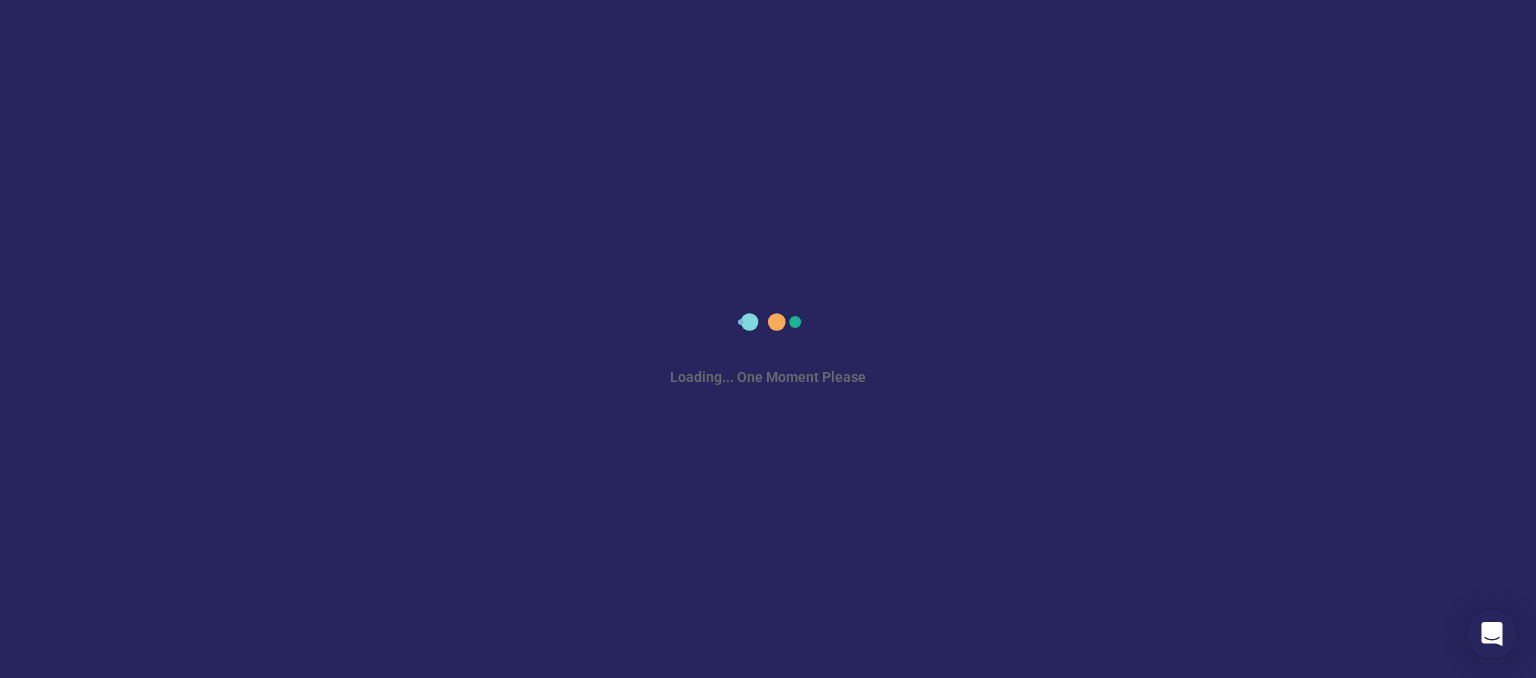 scroll, scrollTop: 0, scrollLeft: 0, axis: both 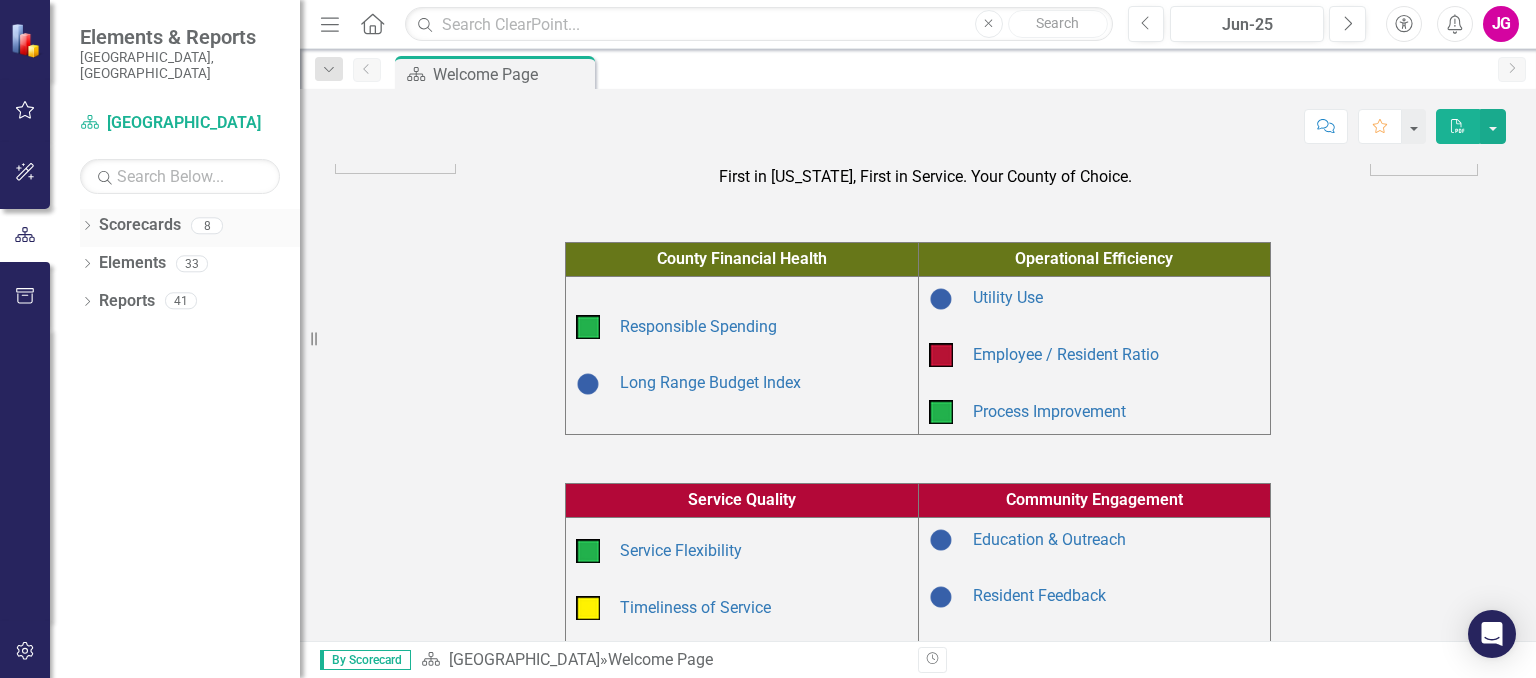 click on "8" at bounding box center (207, 225) 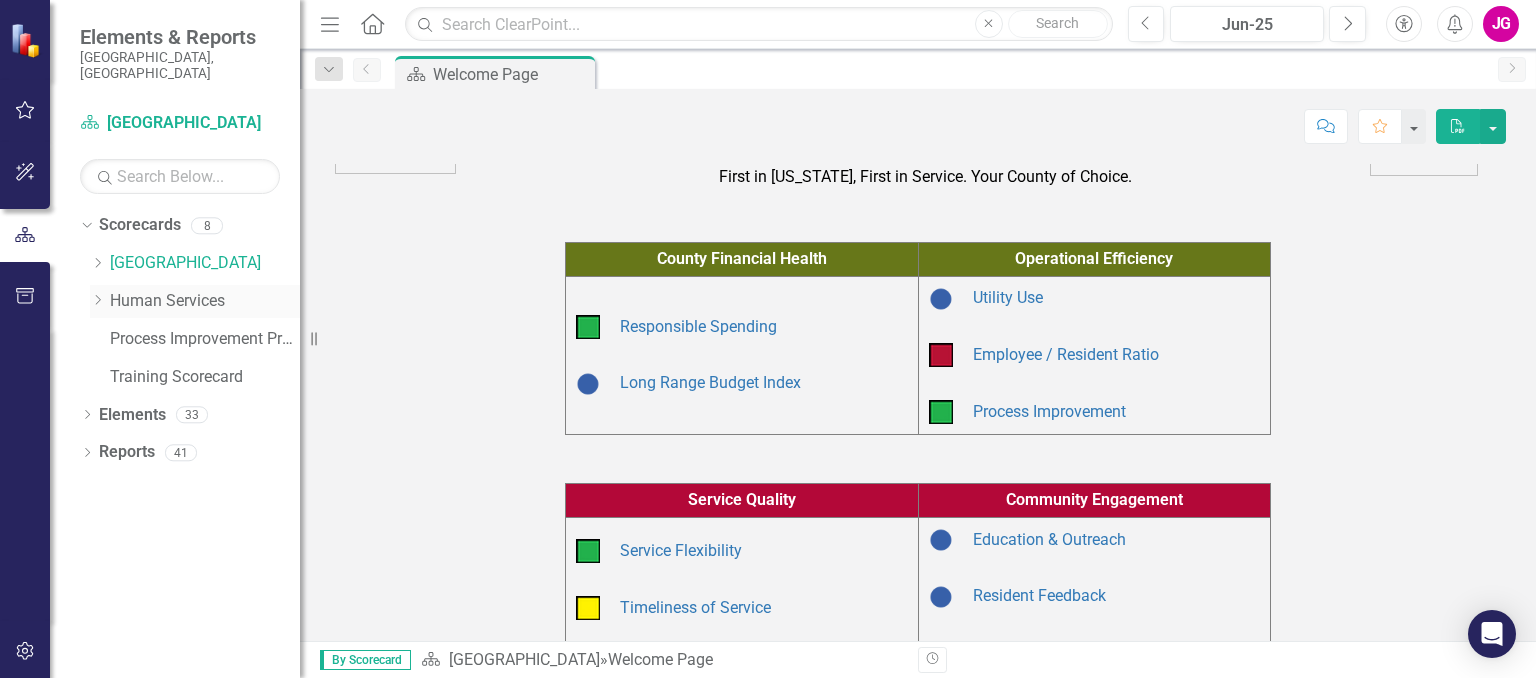 click on "Dropdown" 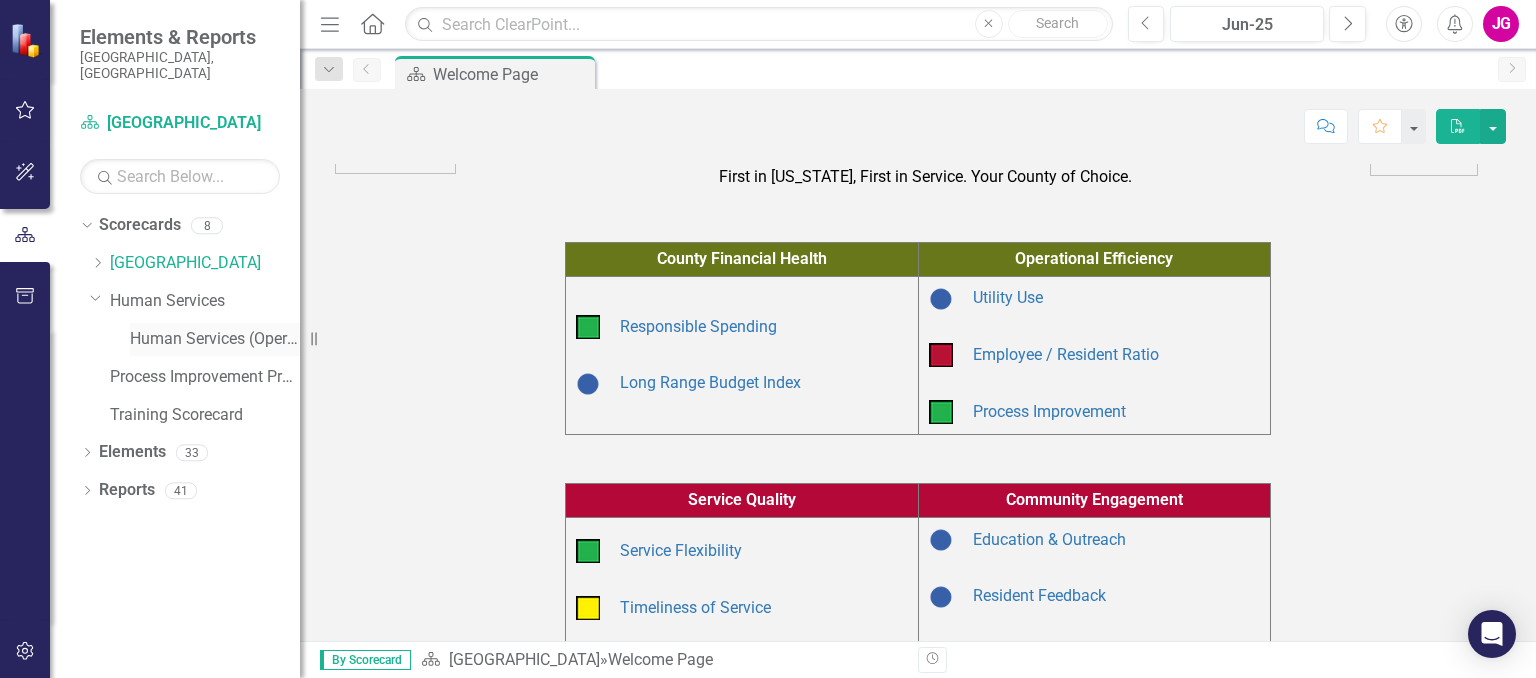 click on "Human Services (Operations)" at bounding box center (215, 339) 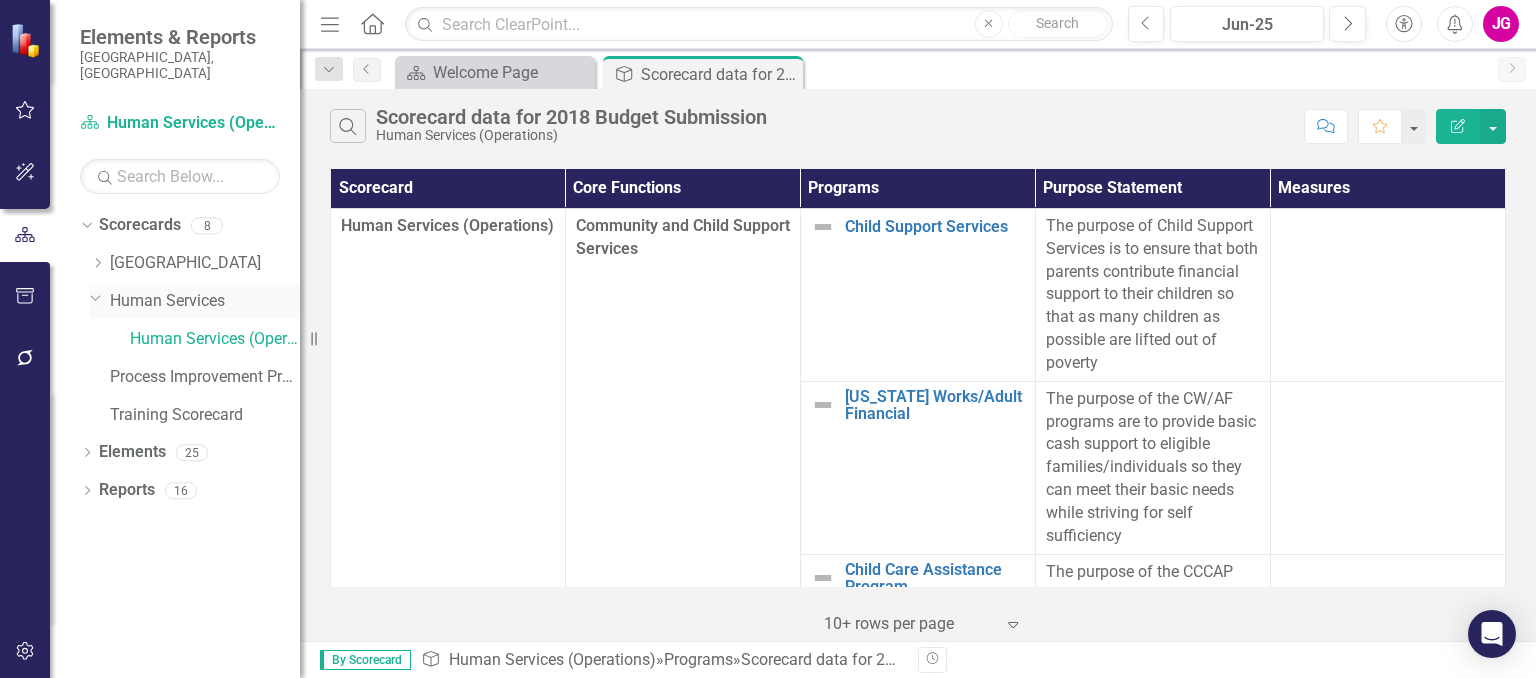 click on "Human Services" at bounding box center (205, 301) 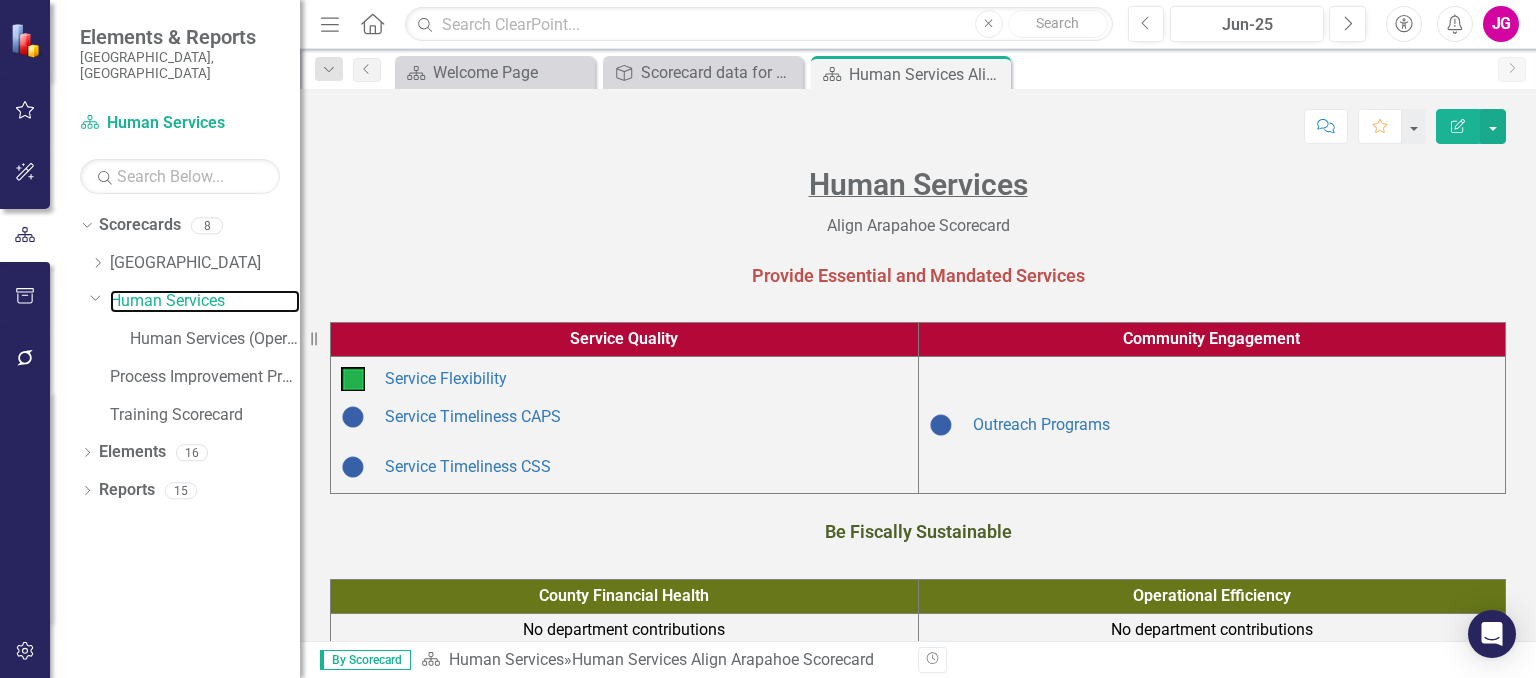 scroll, scrollTop: 100, scrollLeft: 0, axis: vertical 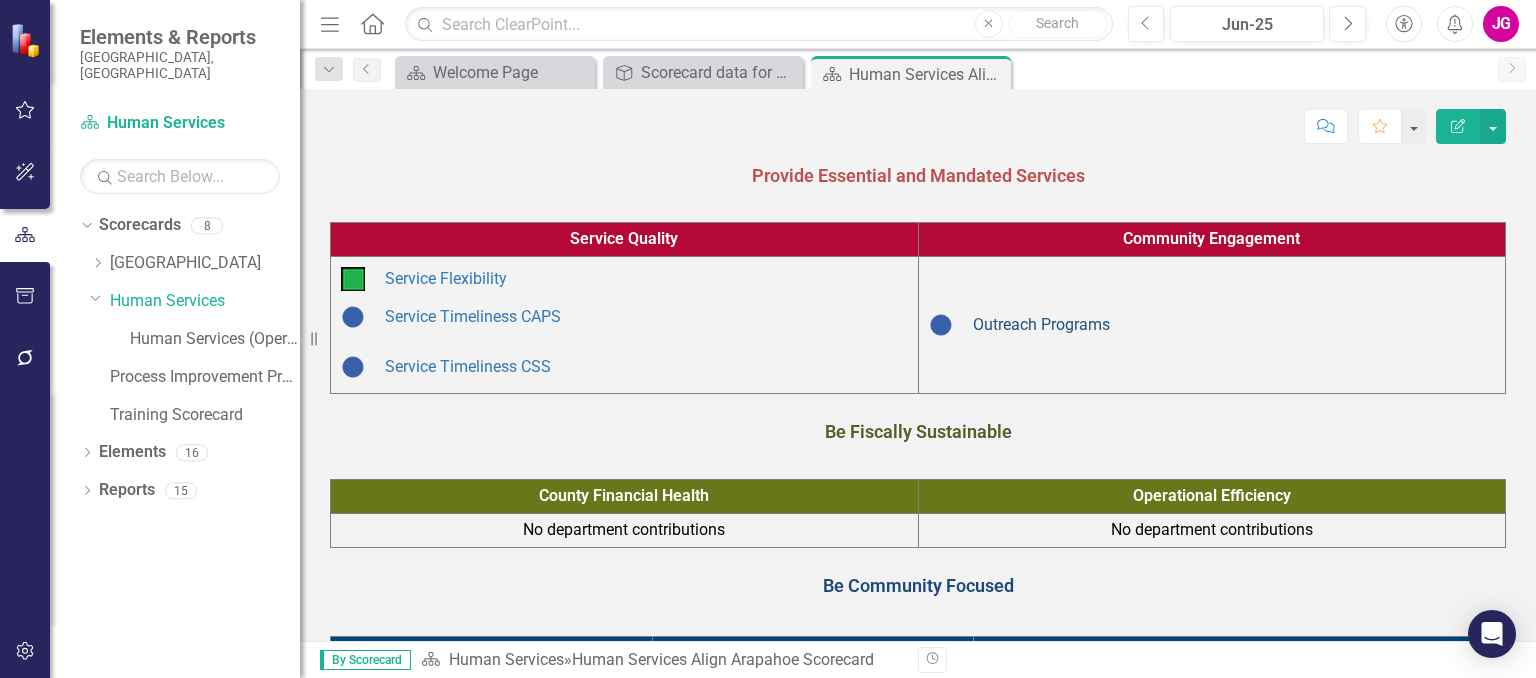 click on "Outreach Programs" at bounding box center [1041, 324] 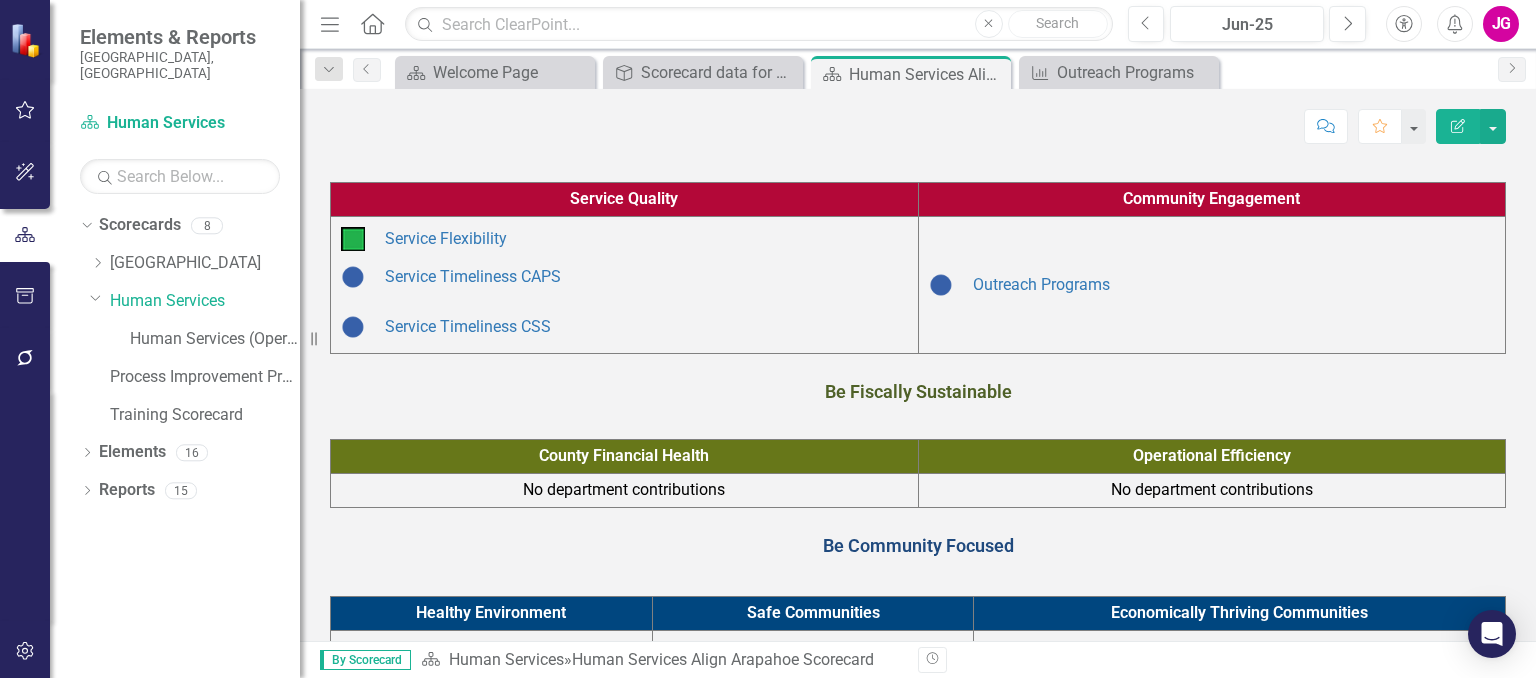 scroll, scrollTop: 84, scrollLeft: 0, axis: vertical 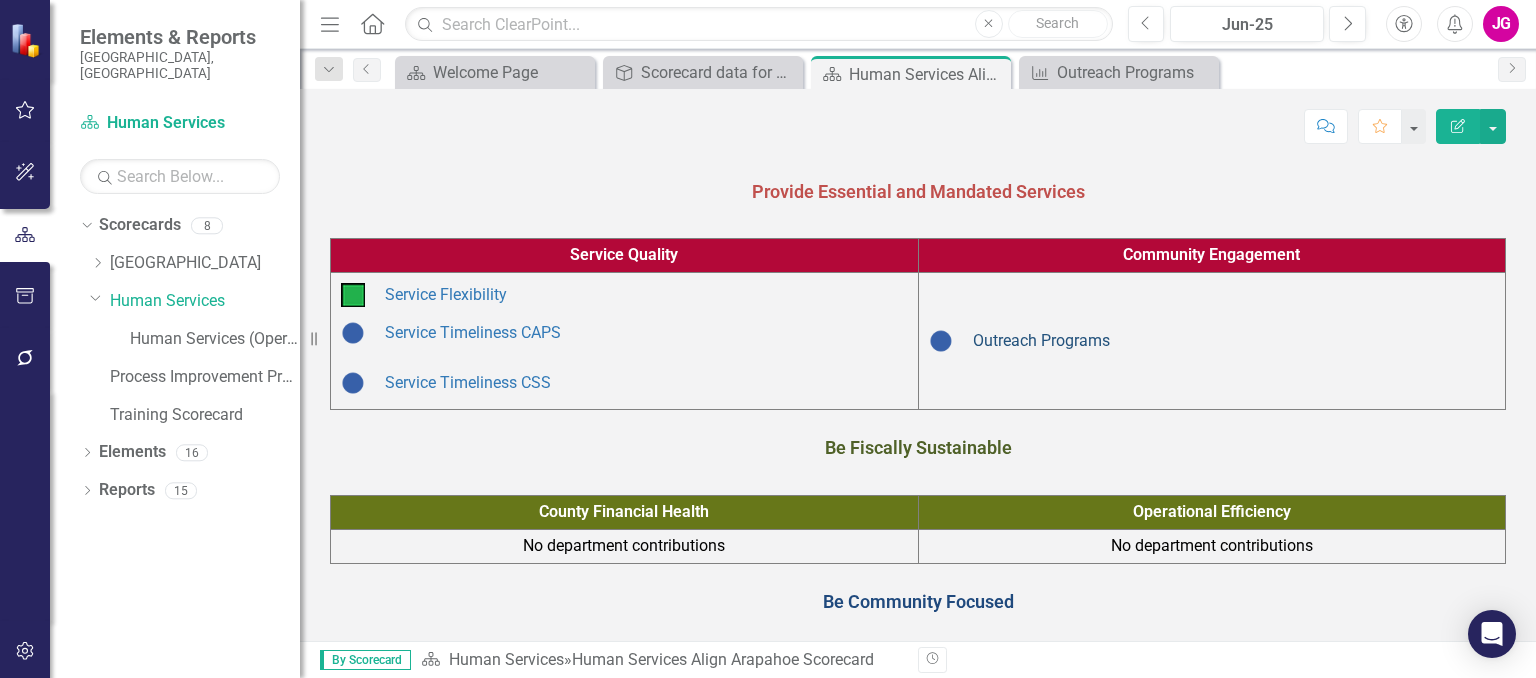 click on "Outreach Programs" at bounding box center [1041, 340] 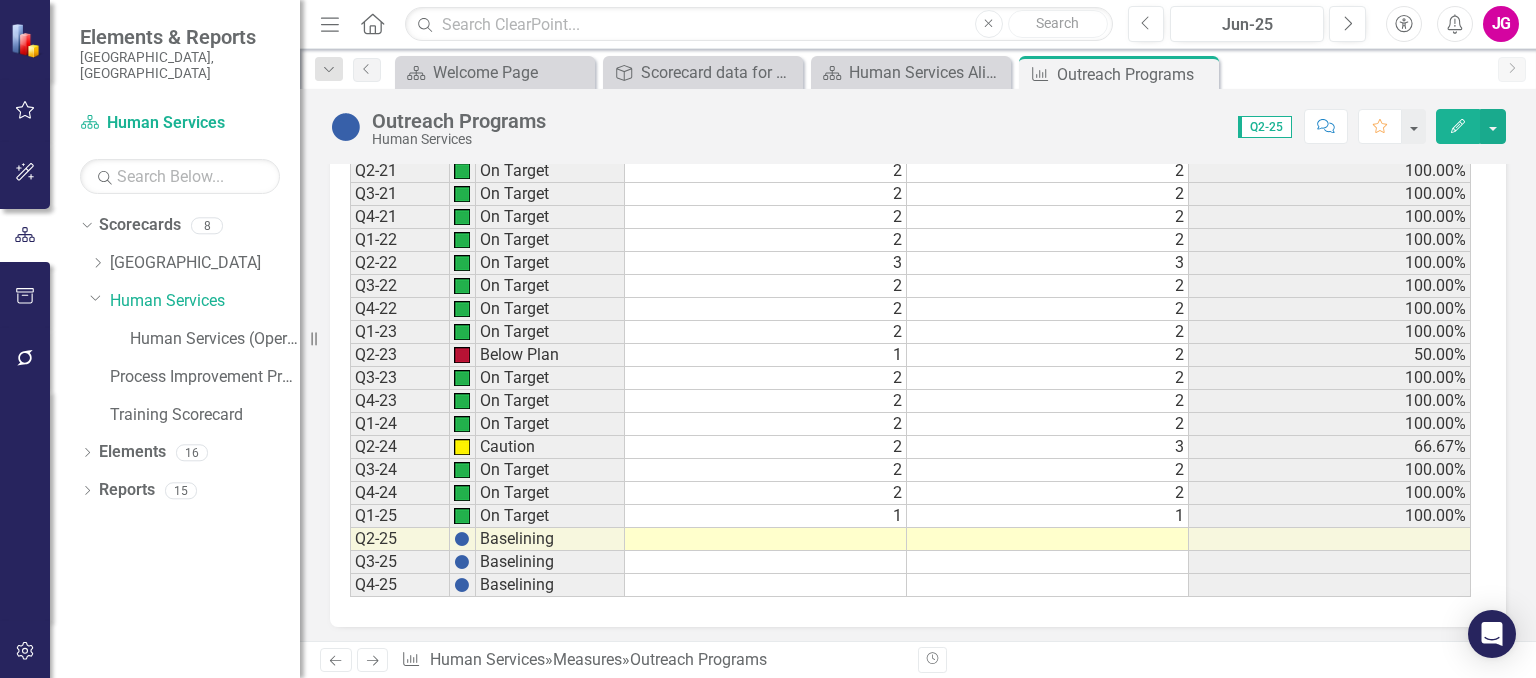 scroll, scrollTop: 1413, scrollLeft: 0, axis: vertical 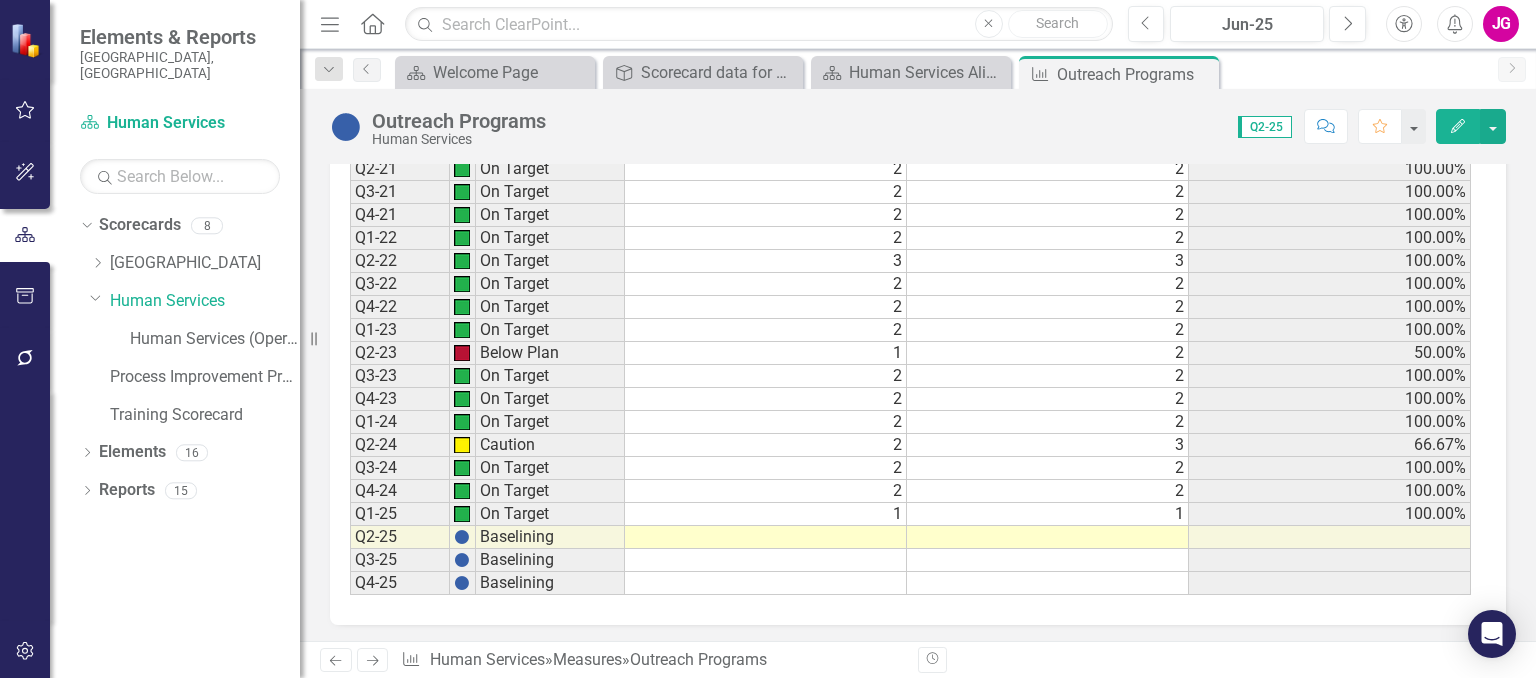 click at bounding box center (766, 537) 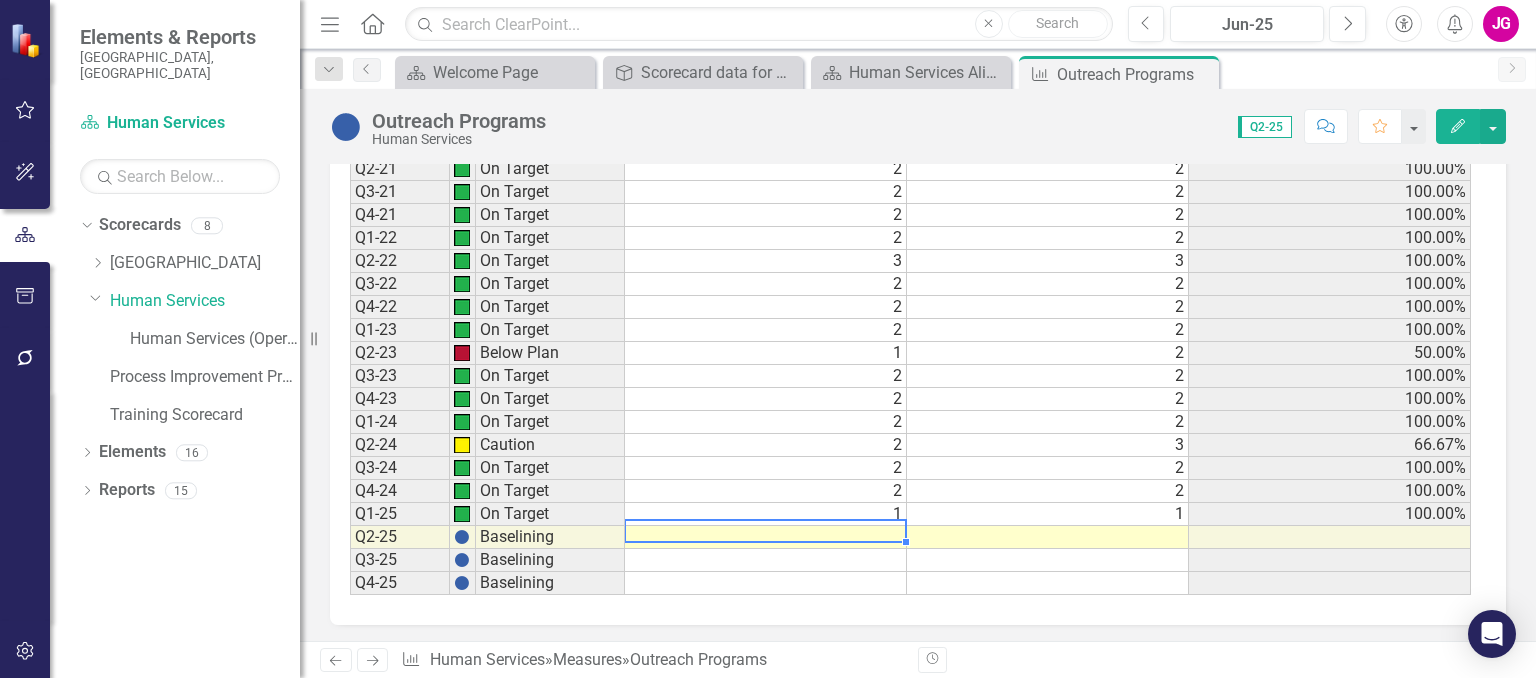 type on "1" 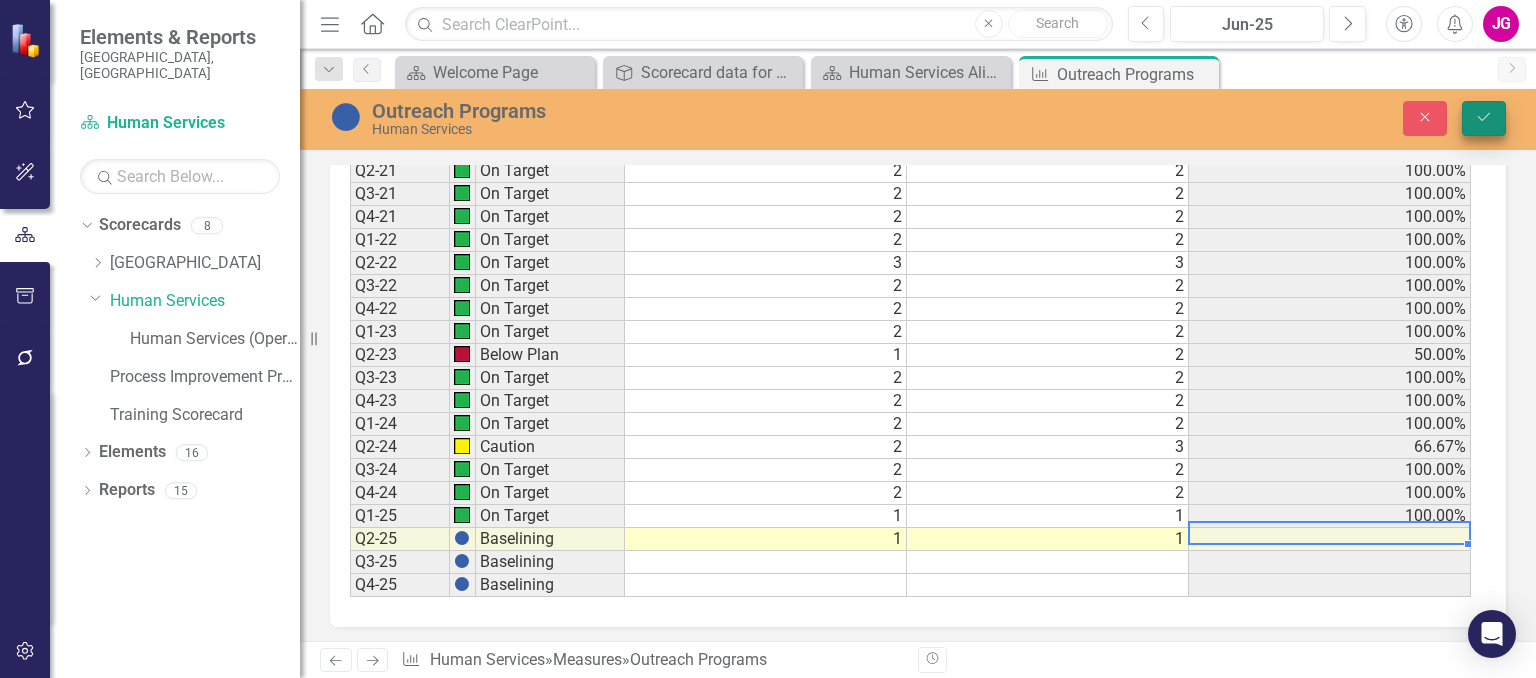 type on "1" 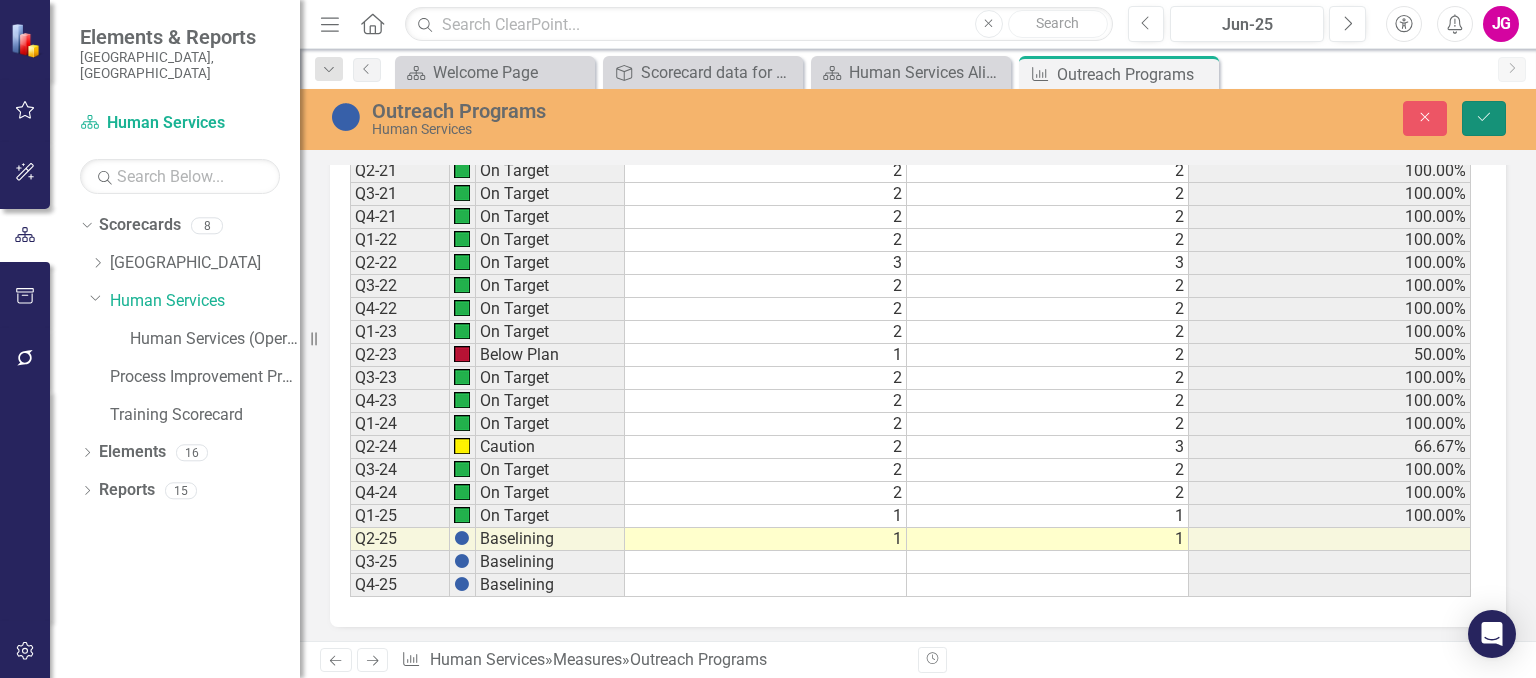 click on "Save" at bounding box center (1484, 118) 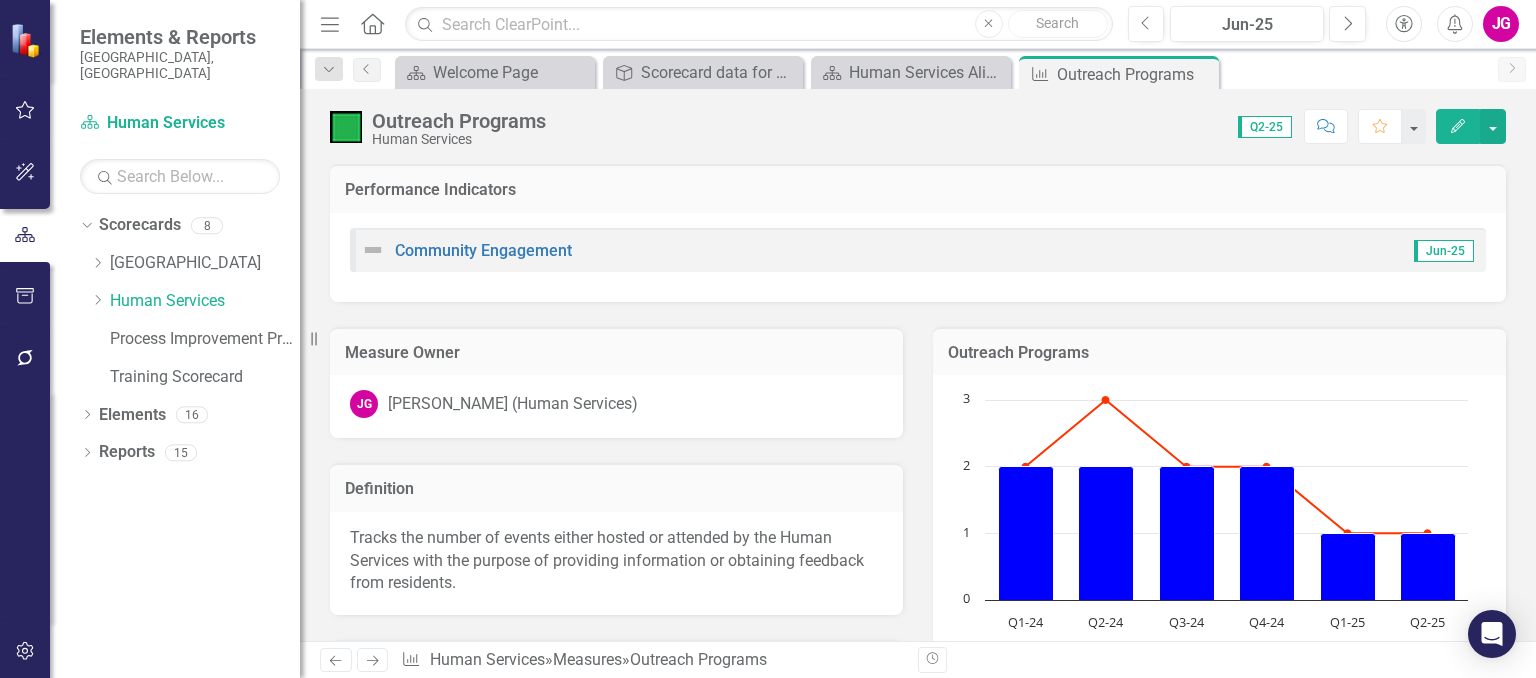 scroll, scrollTop: 200, scrollLeft: 0, axis: vertical 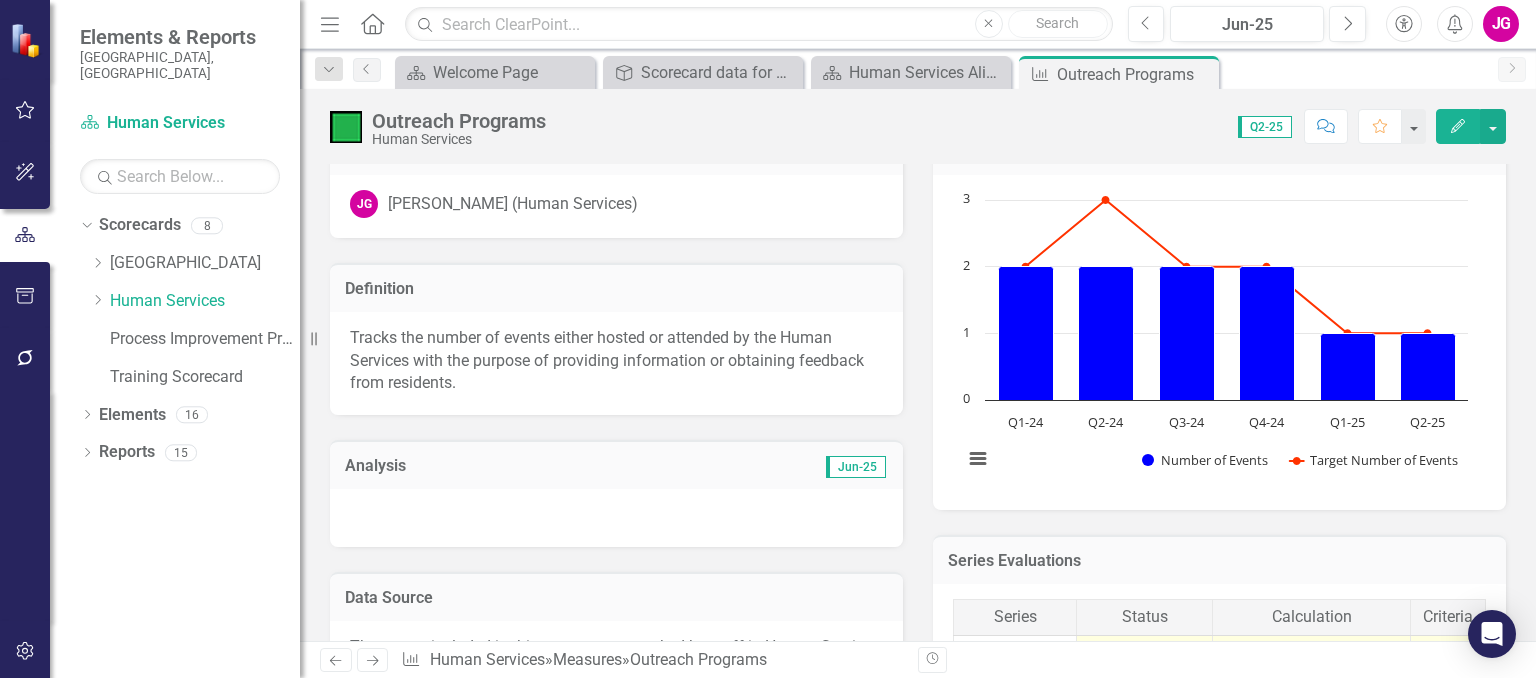 click at bounding box center (616, 518) 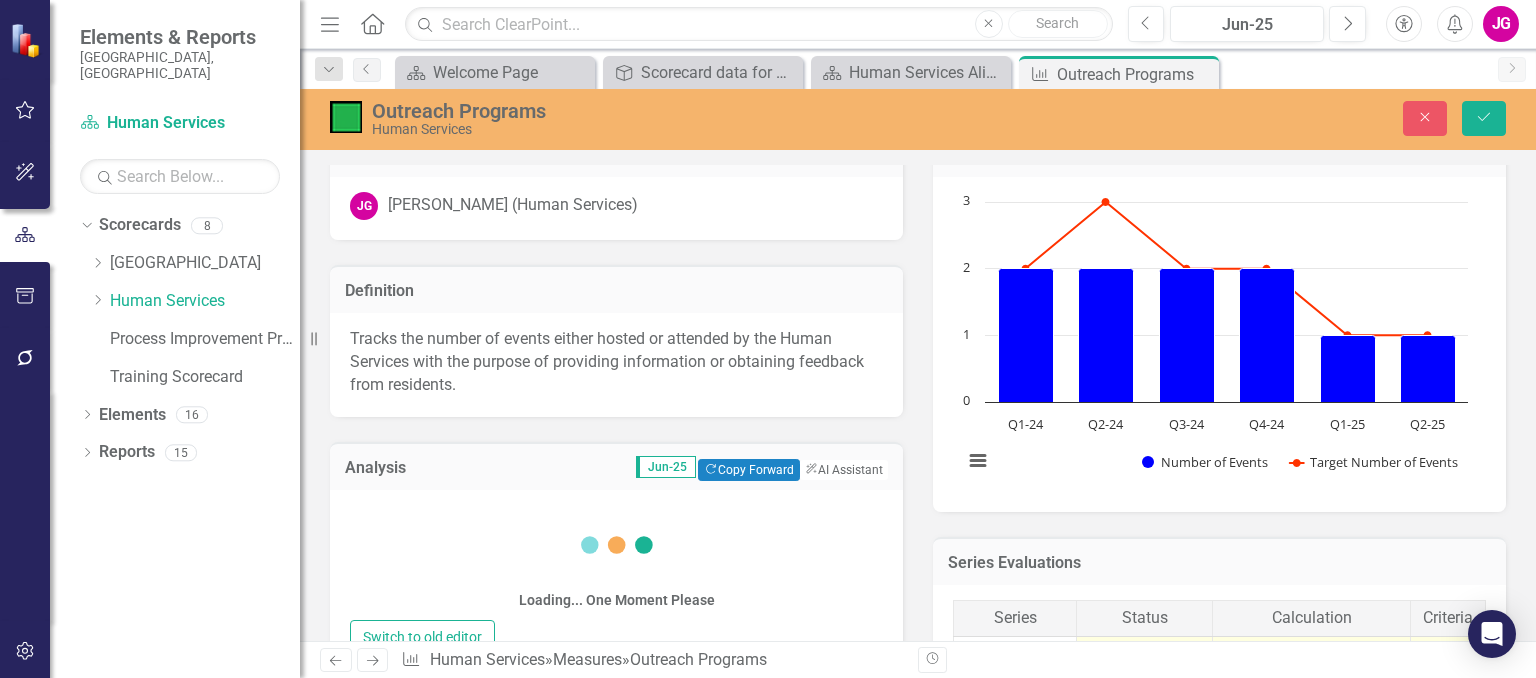 click on "Loading... One Moment Please" at bounding box center [616, 562] 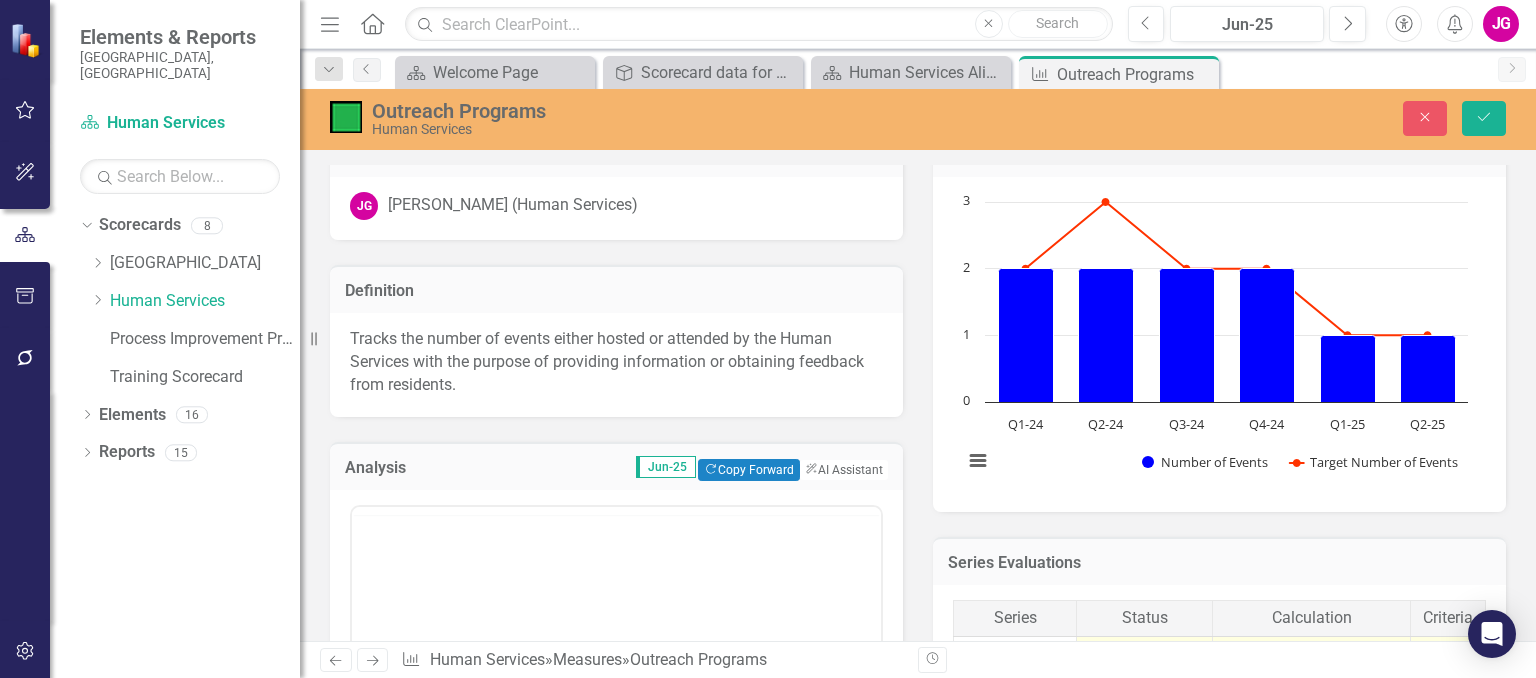 scroll, scrollTop: 0, scrollLeft: 0, axis: both 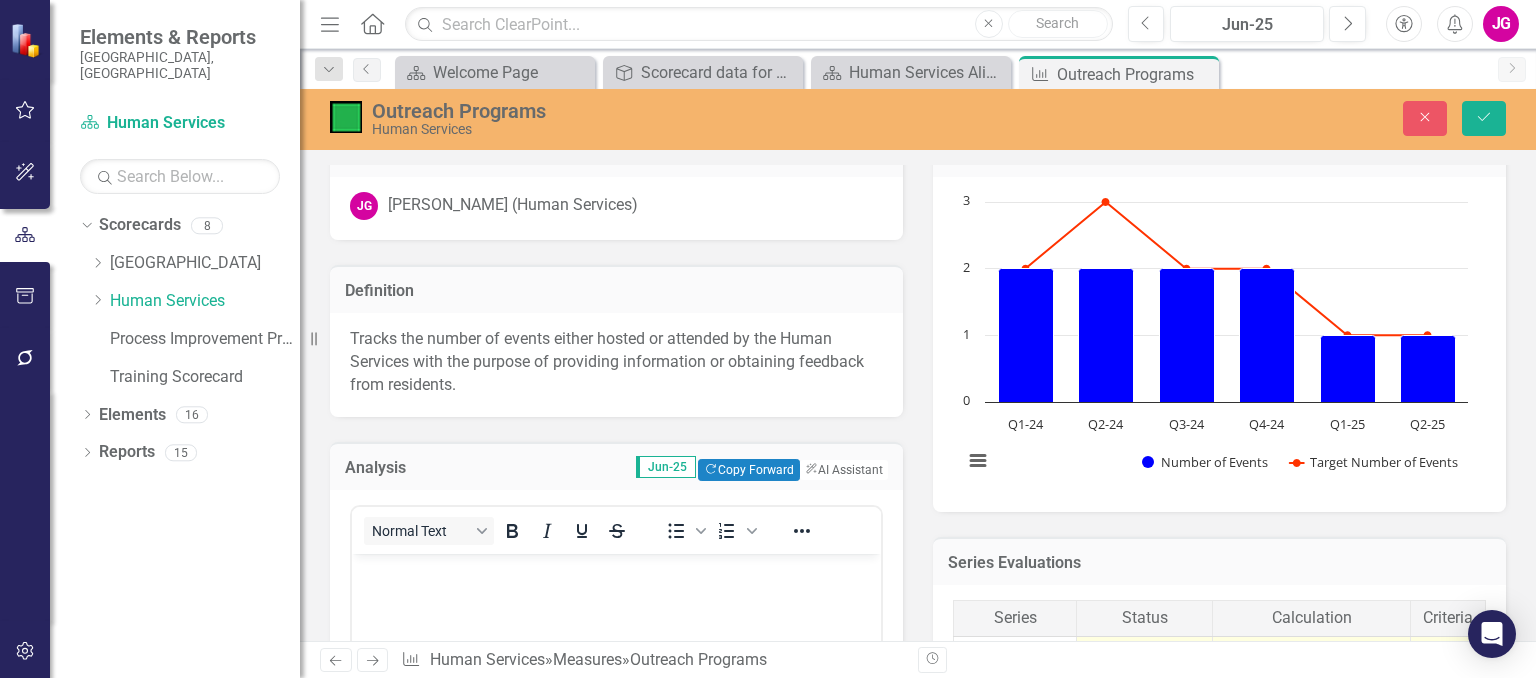 drag, startPoint x: 433, startPoint y: 523, endPoint x: 412, endPoint y: 551, distance: 35 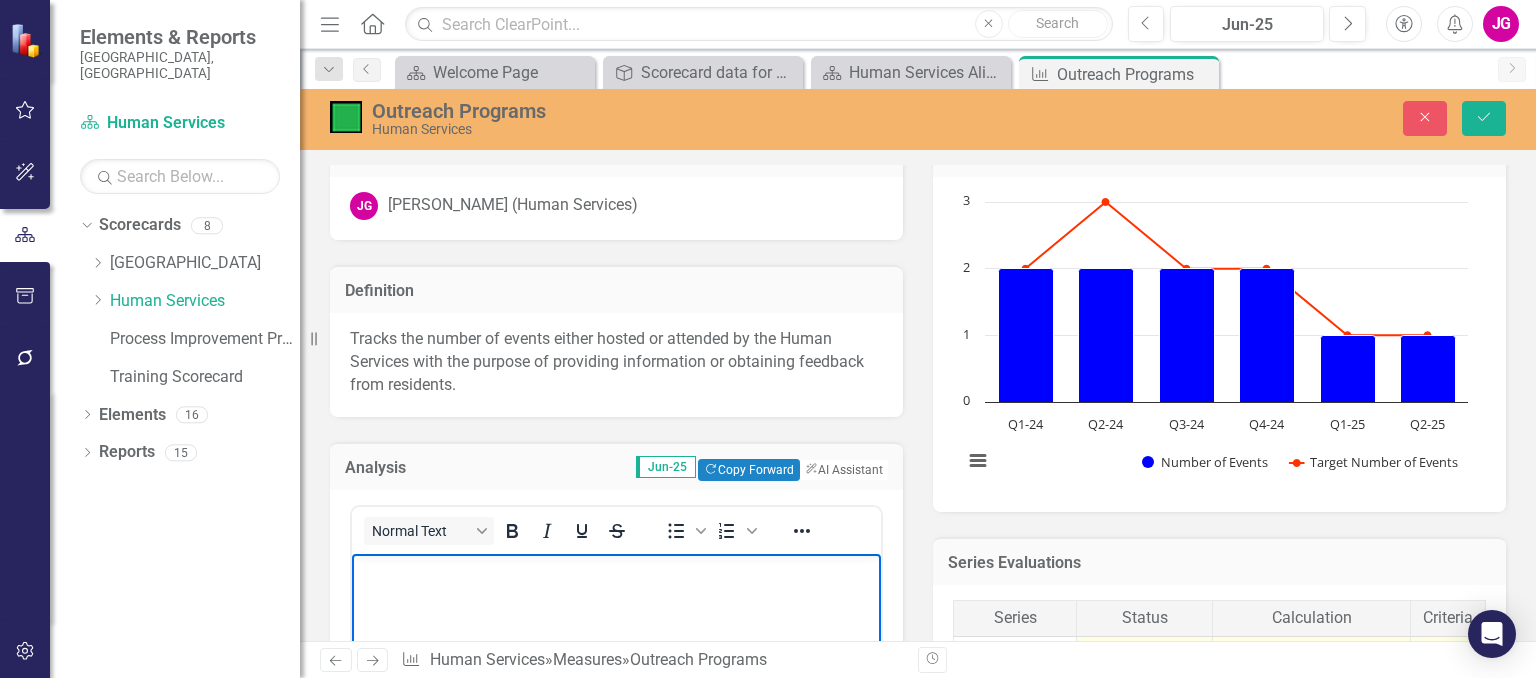 type 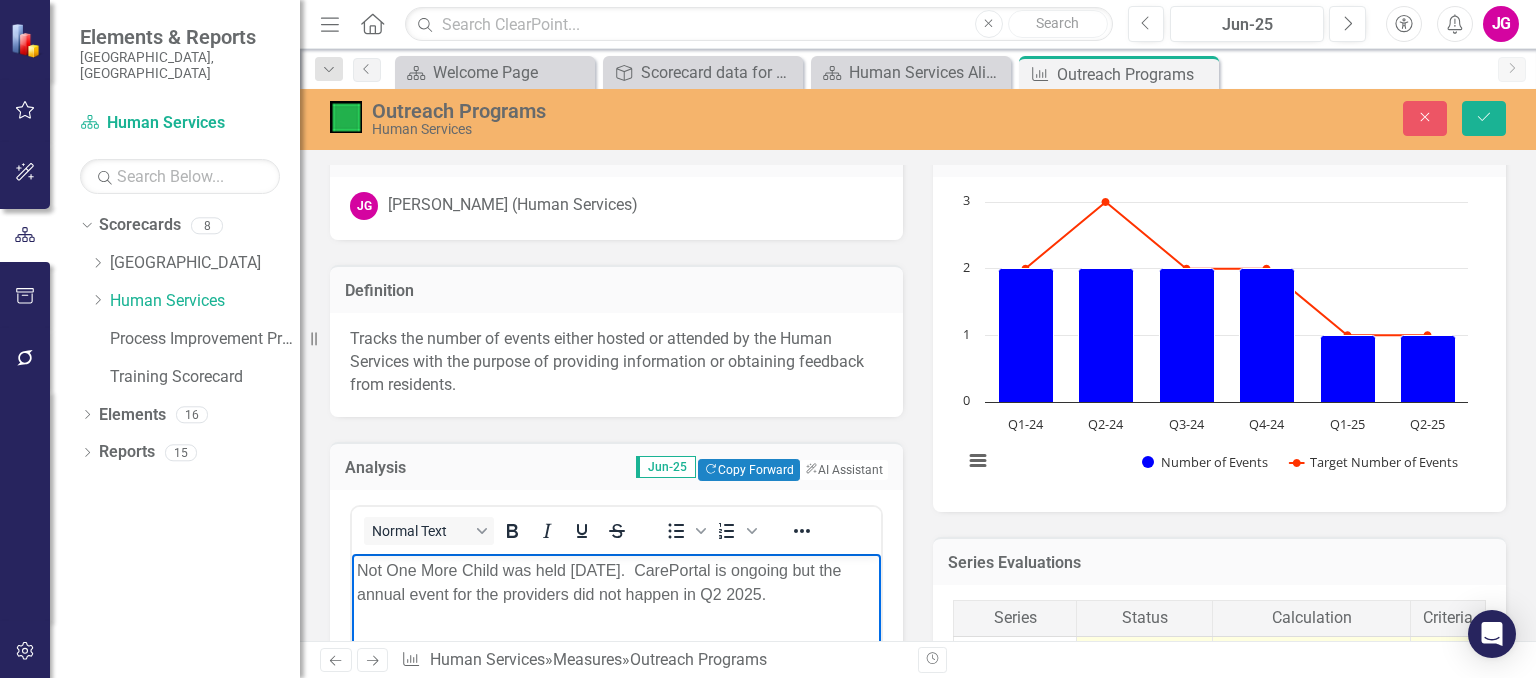 click on "Normal Text" at bounding box center (499, 530) 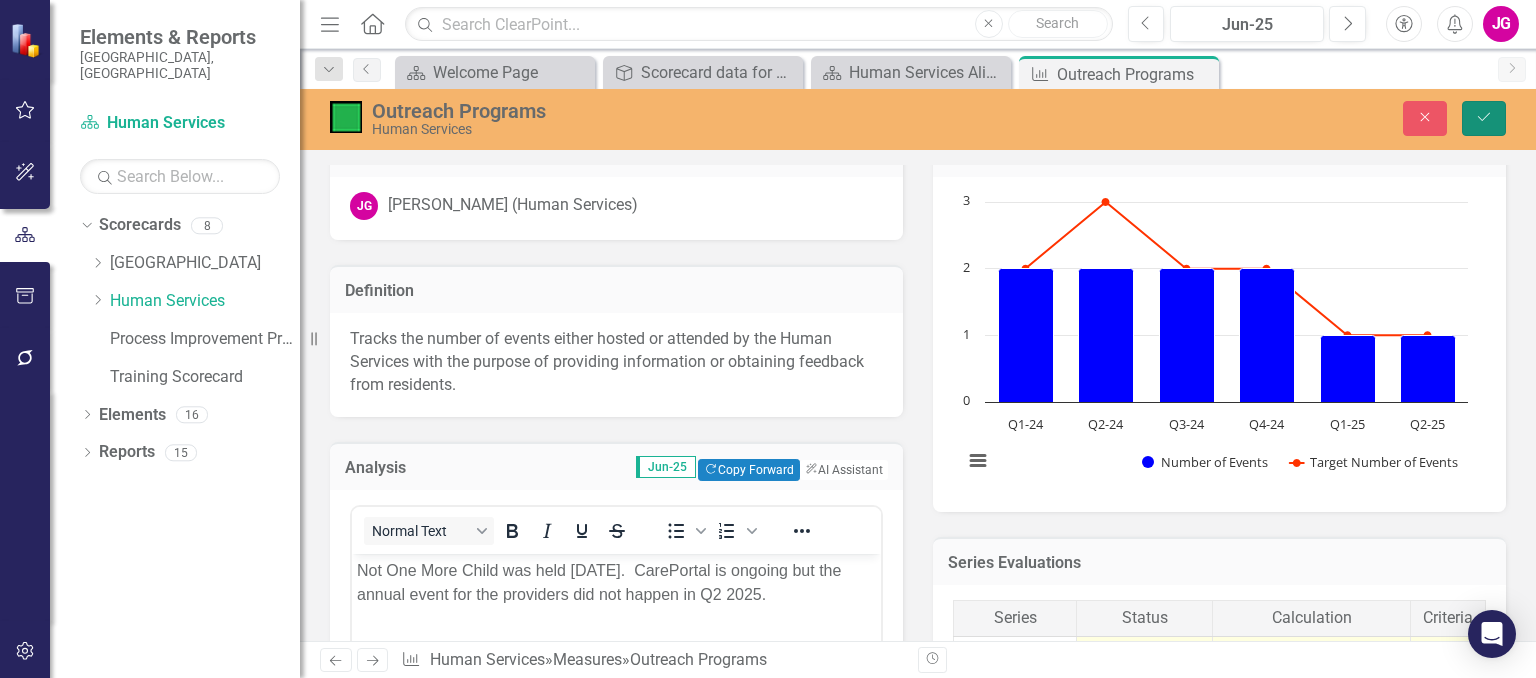 click on "Save" at bounding box center (1484, 118) 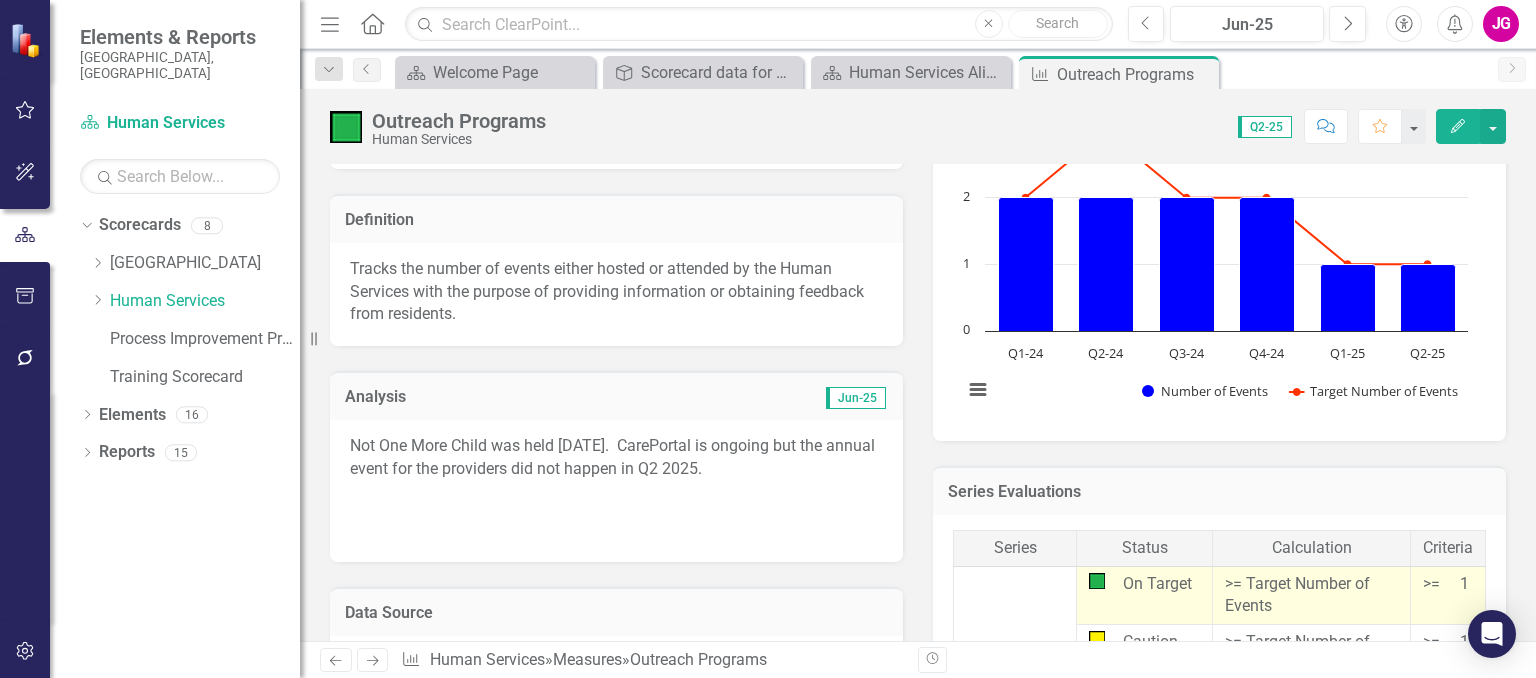 scroll, scrollTop: 400, scrollLeft: 0, axis: vertical 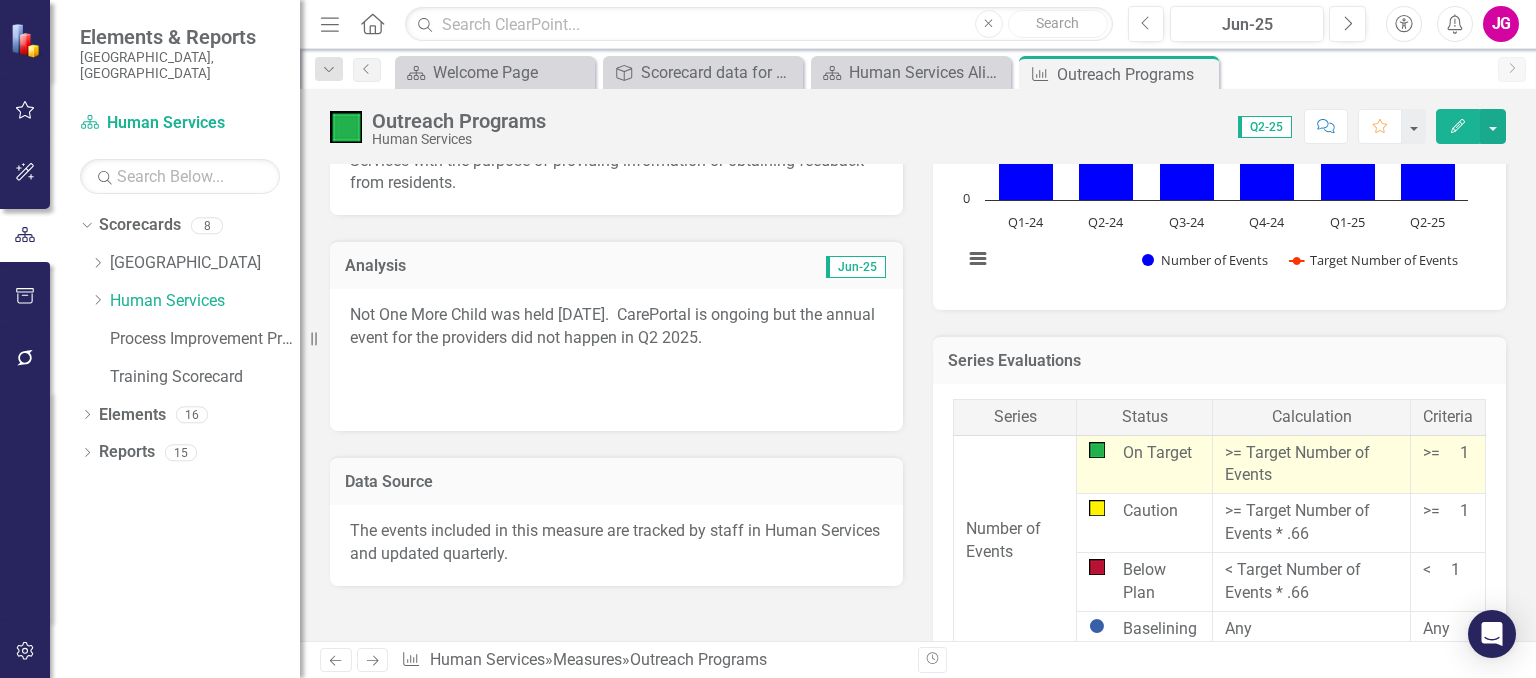 click at bounding box center (616, 369) 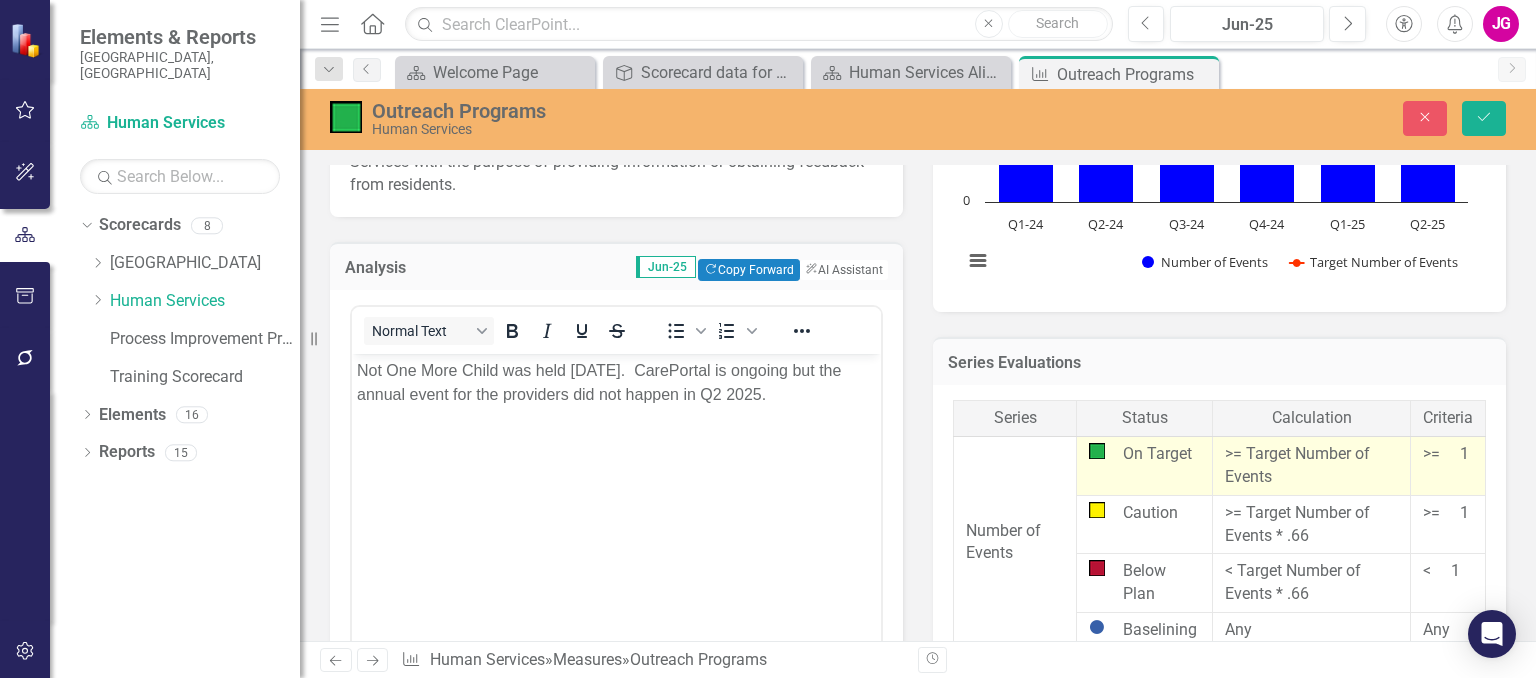 scroll, scrollTop: 0, scrollLeft: 0, axis: both 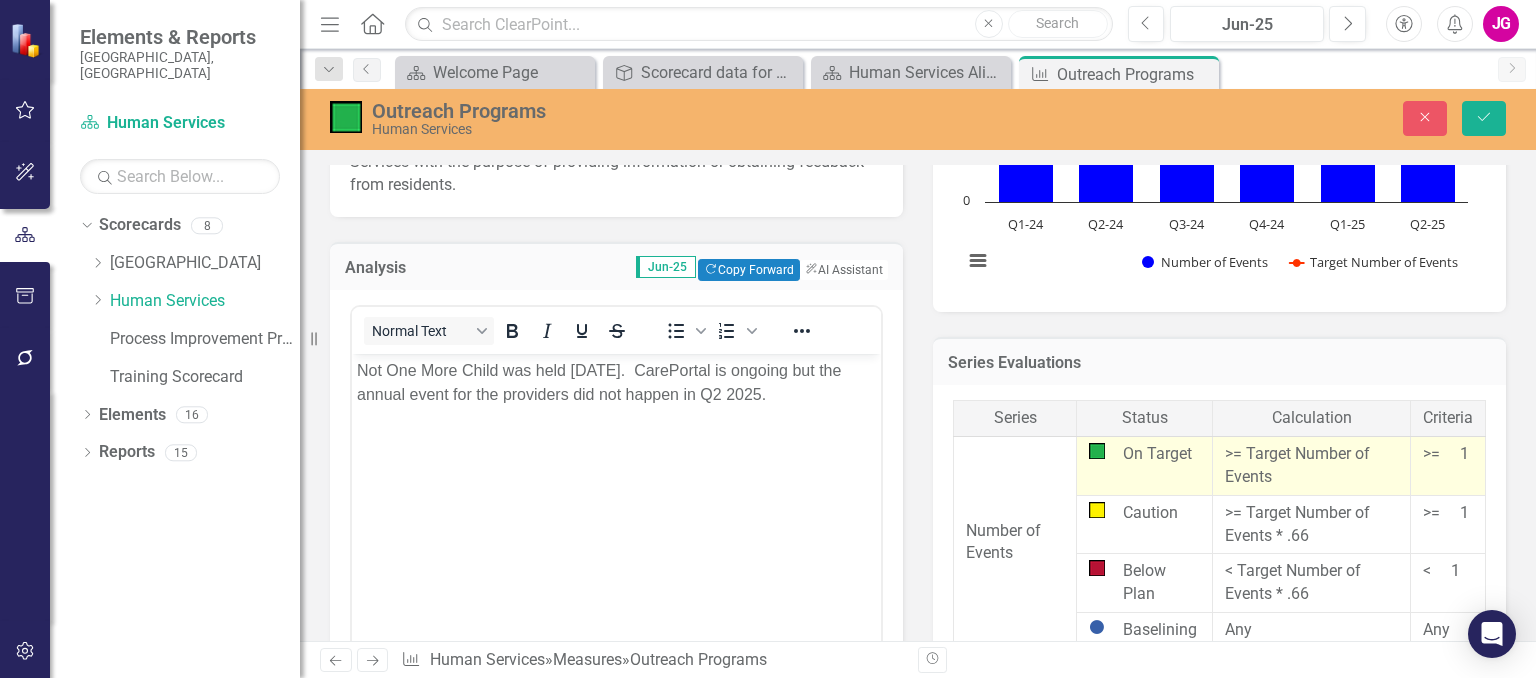 click on "Not One More Child was held [DATE].  CarePortal is ongoing but the annual event for the providers did not happen in Q2 2025." at bounding box center [616, 383] 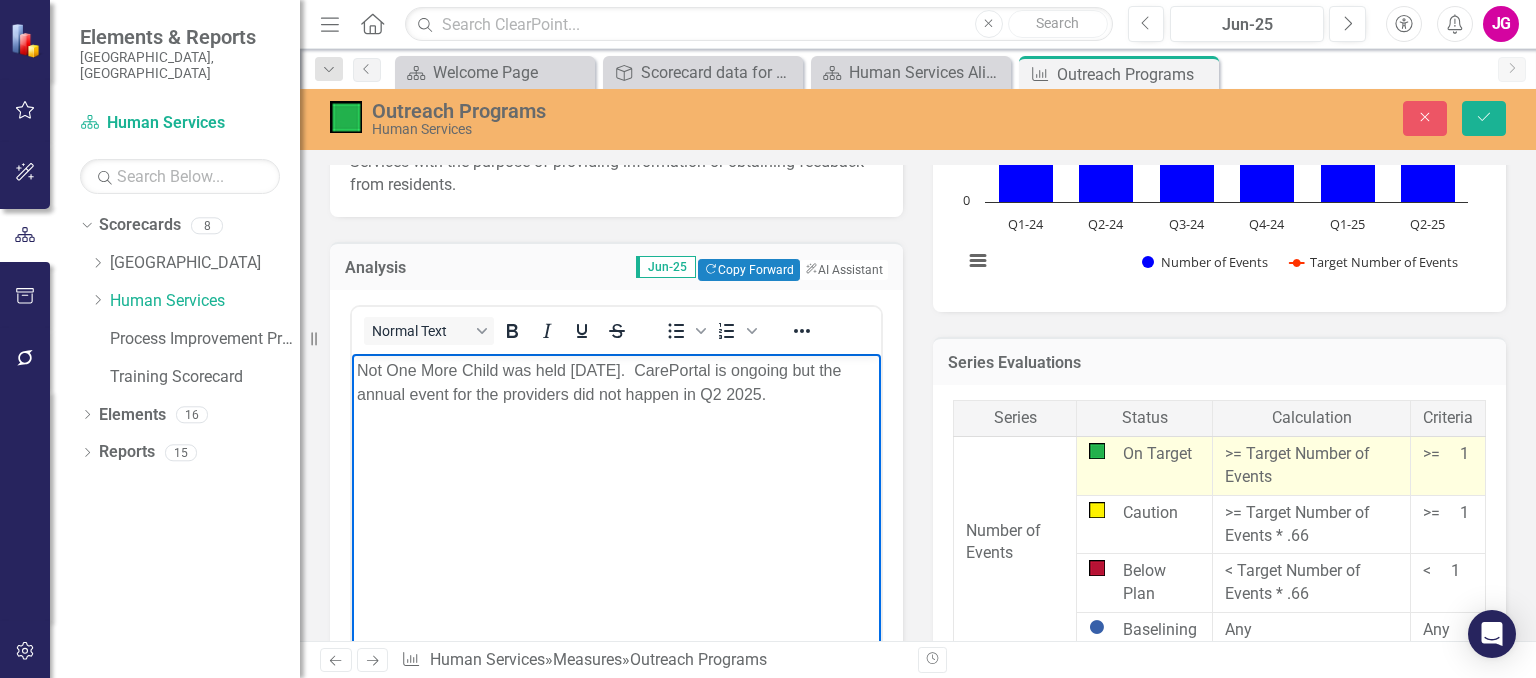 type 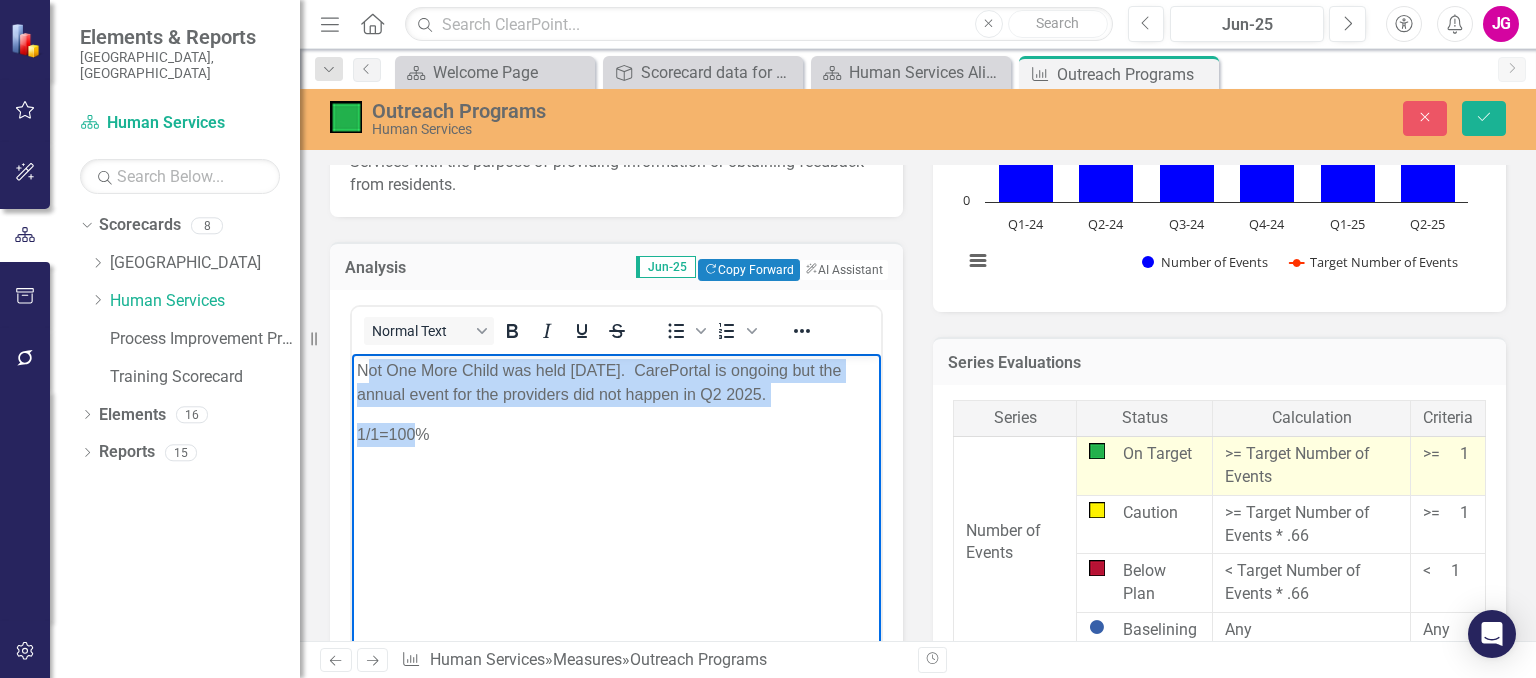 drag, startPoint x: 362, startPoint y: 375, endPoint x: 418, endPoint y: 443, distance: 88.09086 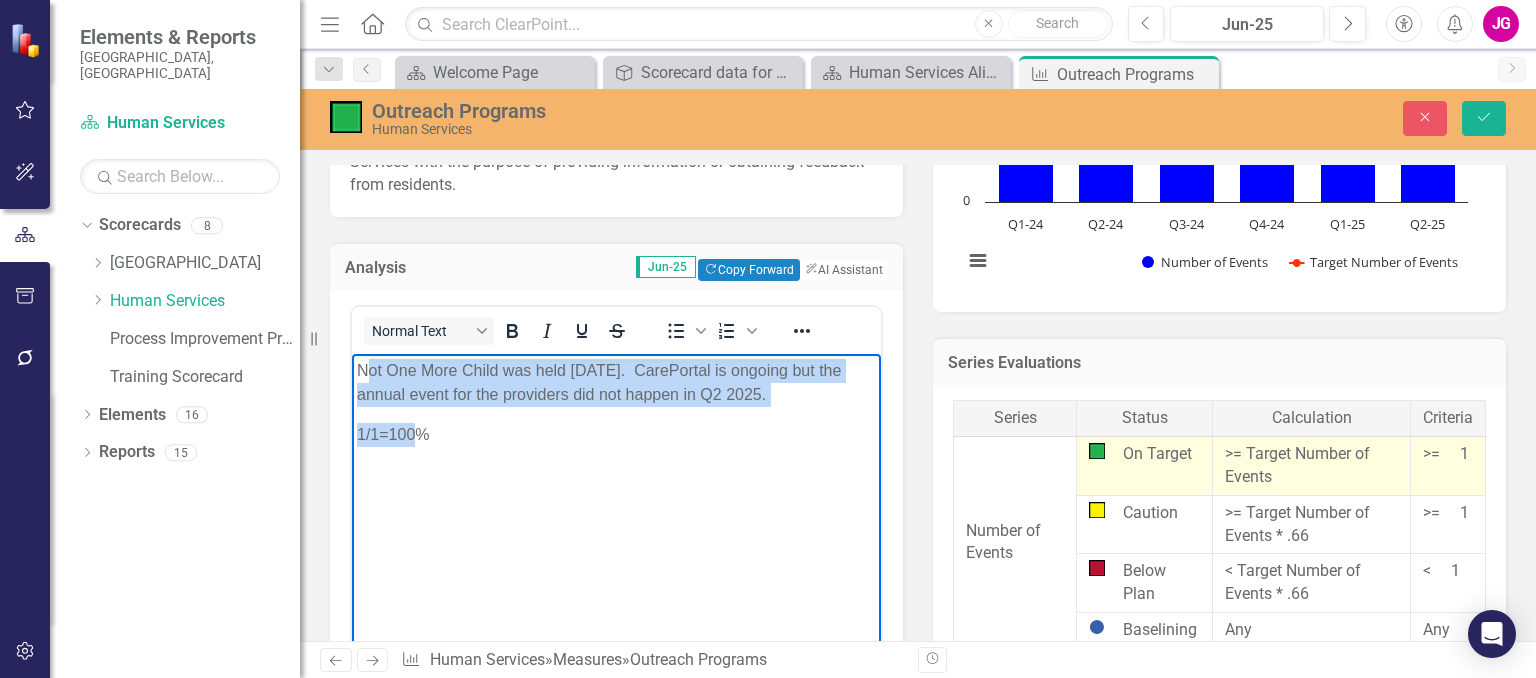 click on "Not One More Child was held [DATE].  CarePortal is ongoing but the annual event for the providers did not happen in Q2 2025. 1/1=100%" at bounding box center (616, 504) 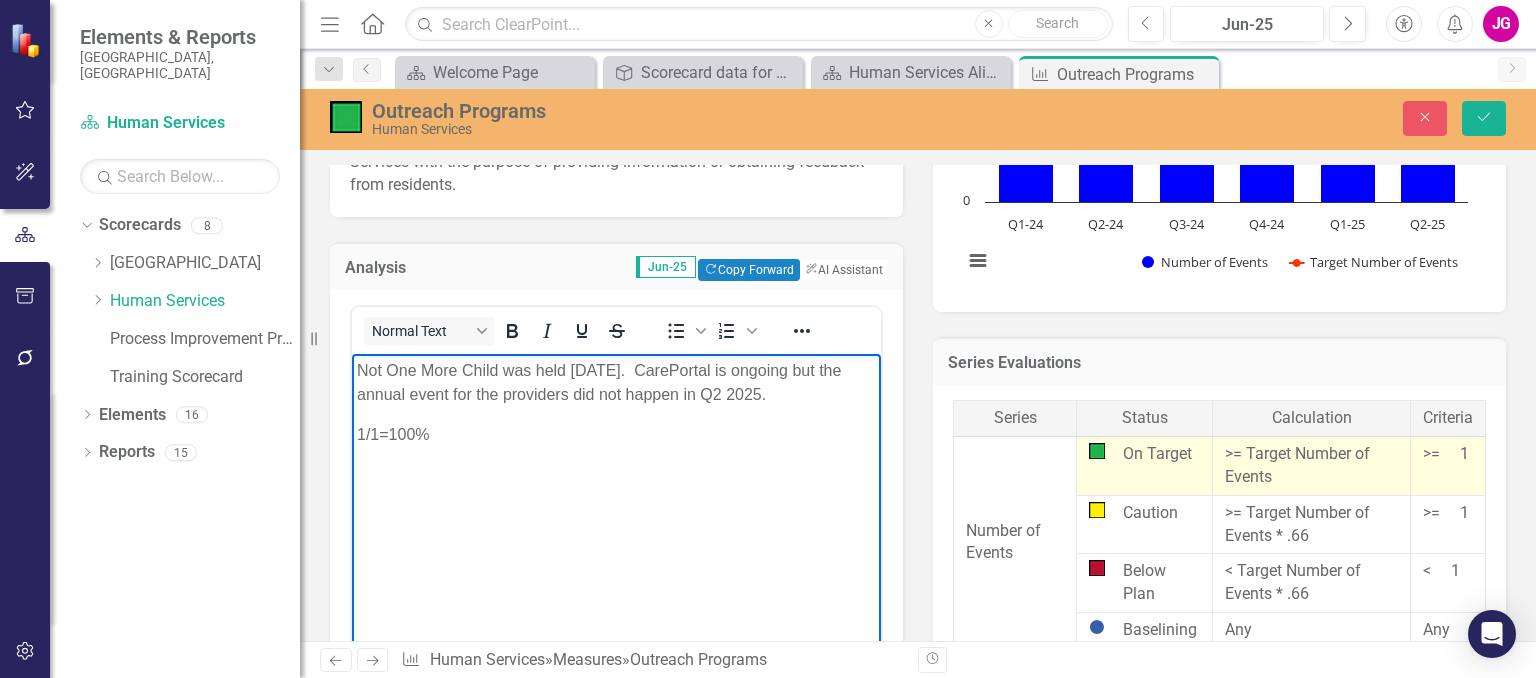 drag, startPoint x: 514, startPoint y: 447, endPoint x: 502, endPoint y: 439, distance: 14.422205 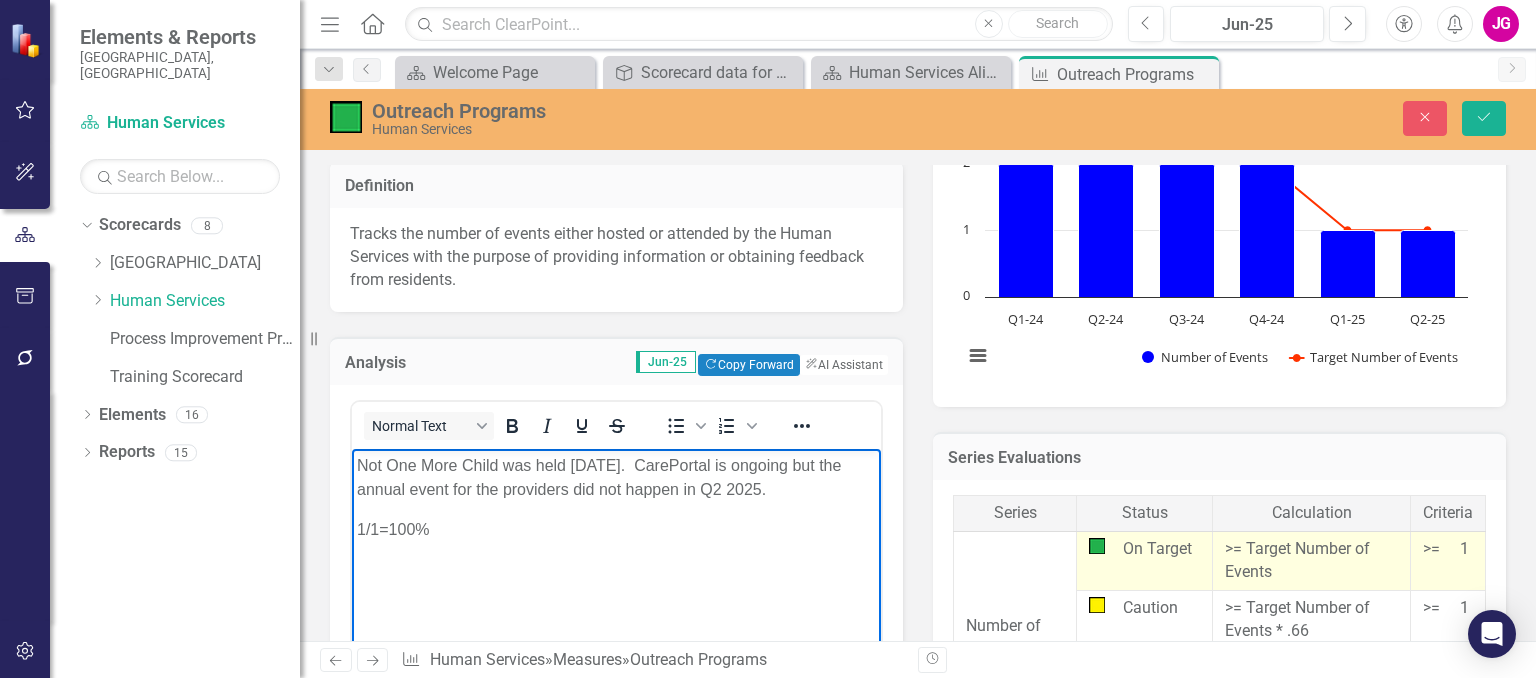 scroll, scrollTop: 400, scrollLeft: 0, axis: vertical 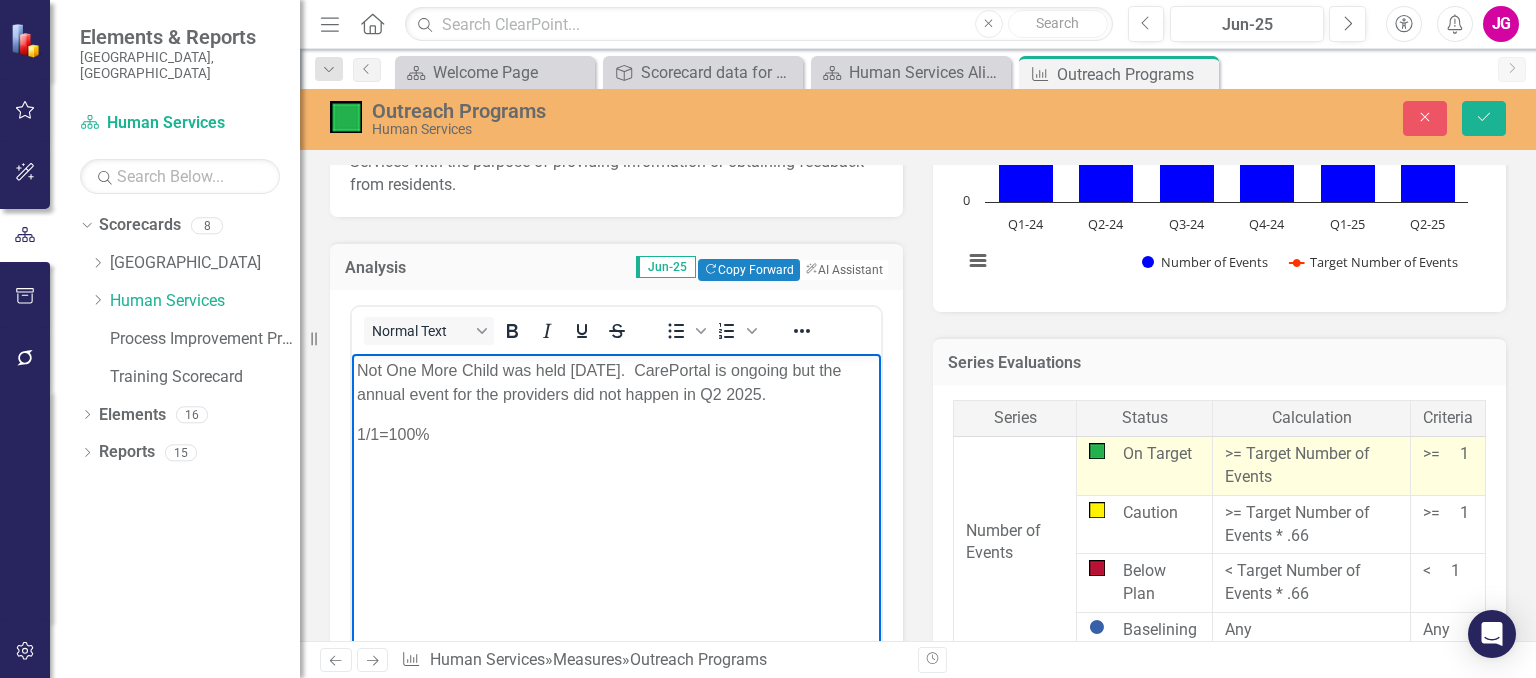 click on "Not One More Child was held [DATE].  CarePortal is ongoing but the annual event for the providers did not happen in Q2 2025." at bounding box center (616, 383) 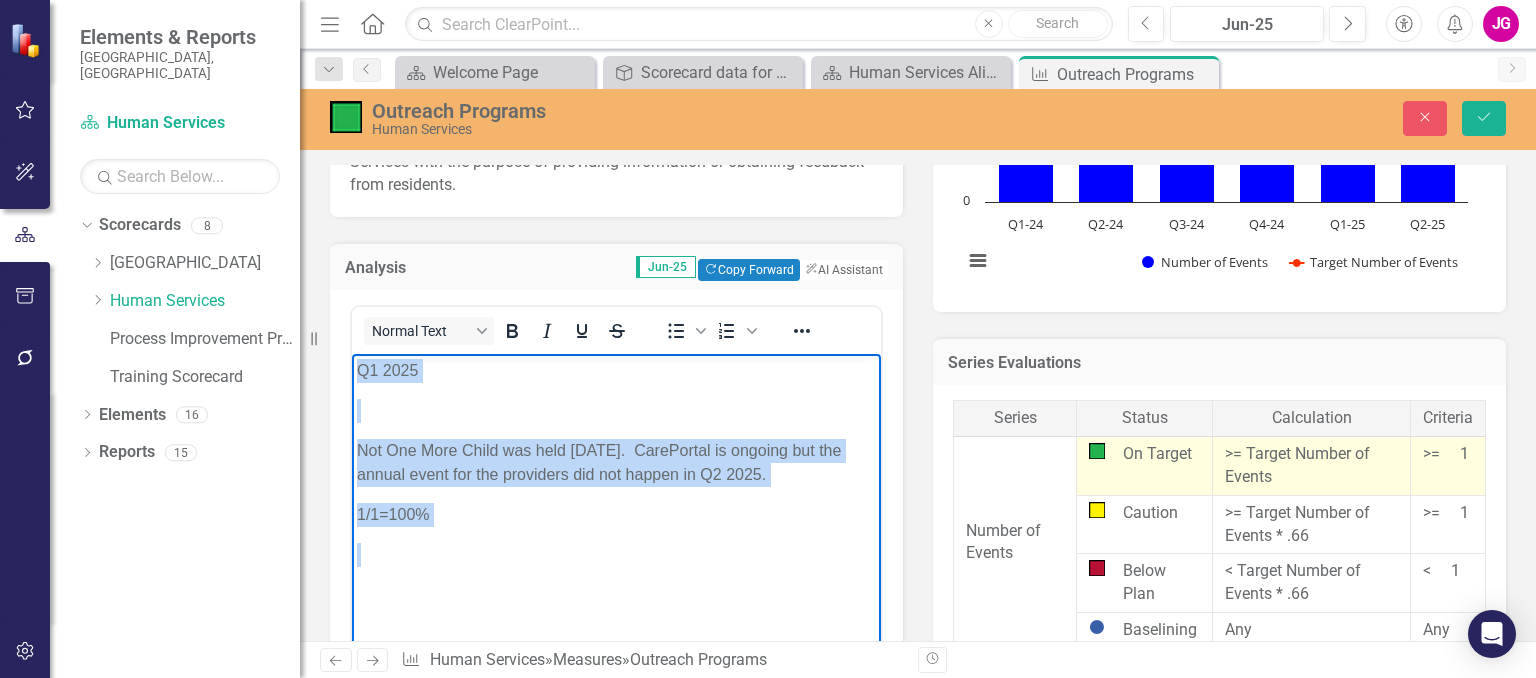 drag, startPoint x: 362, startPoint y: 365, endPoint x: 468, endPoint y: 528, distance: 194.43507 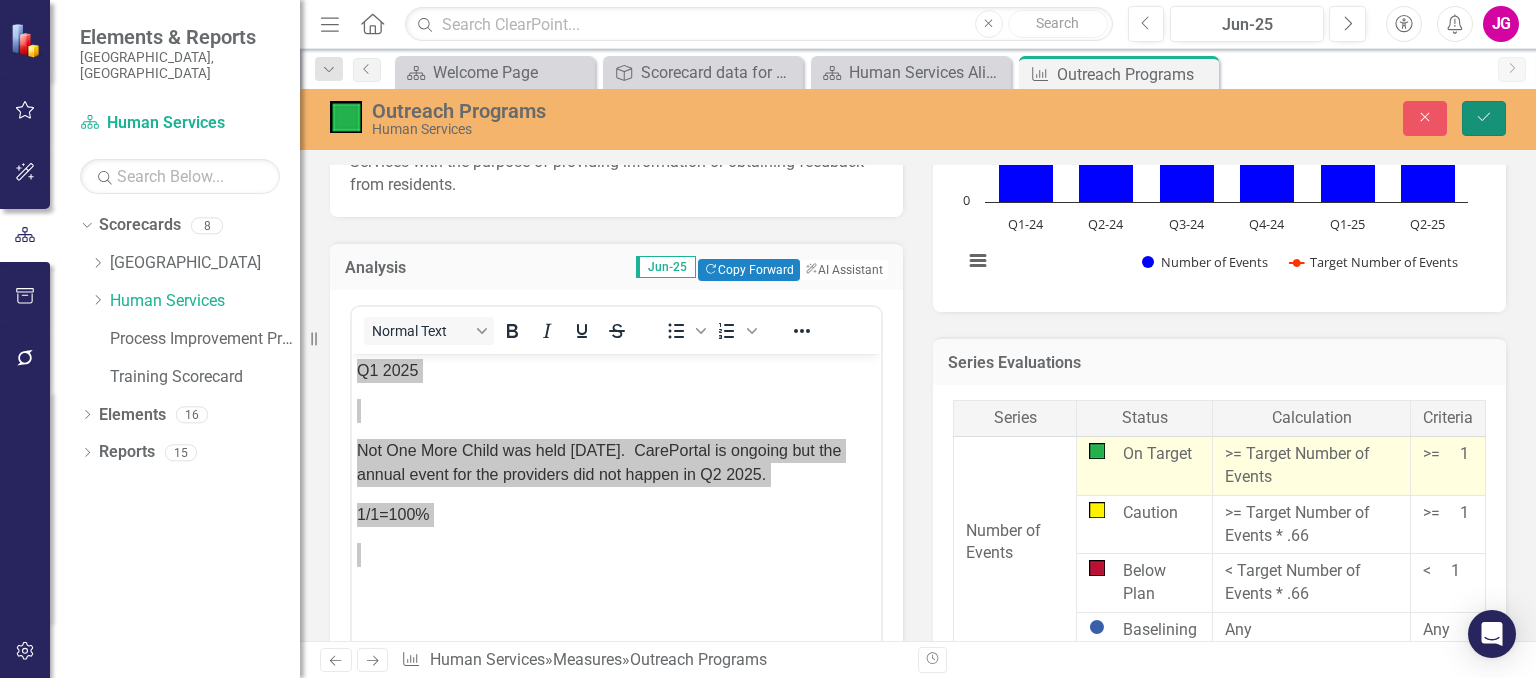 click on "Save" 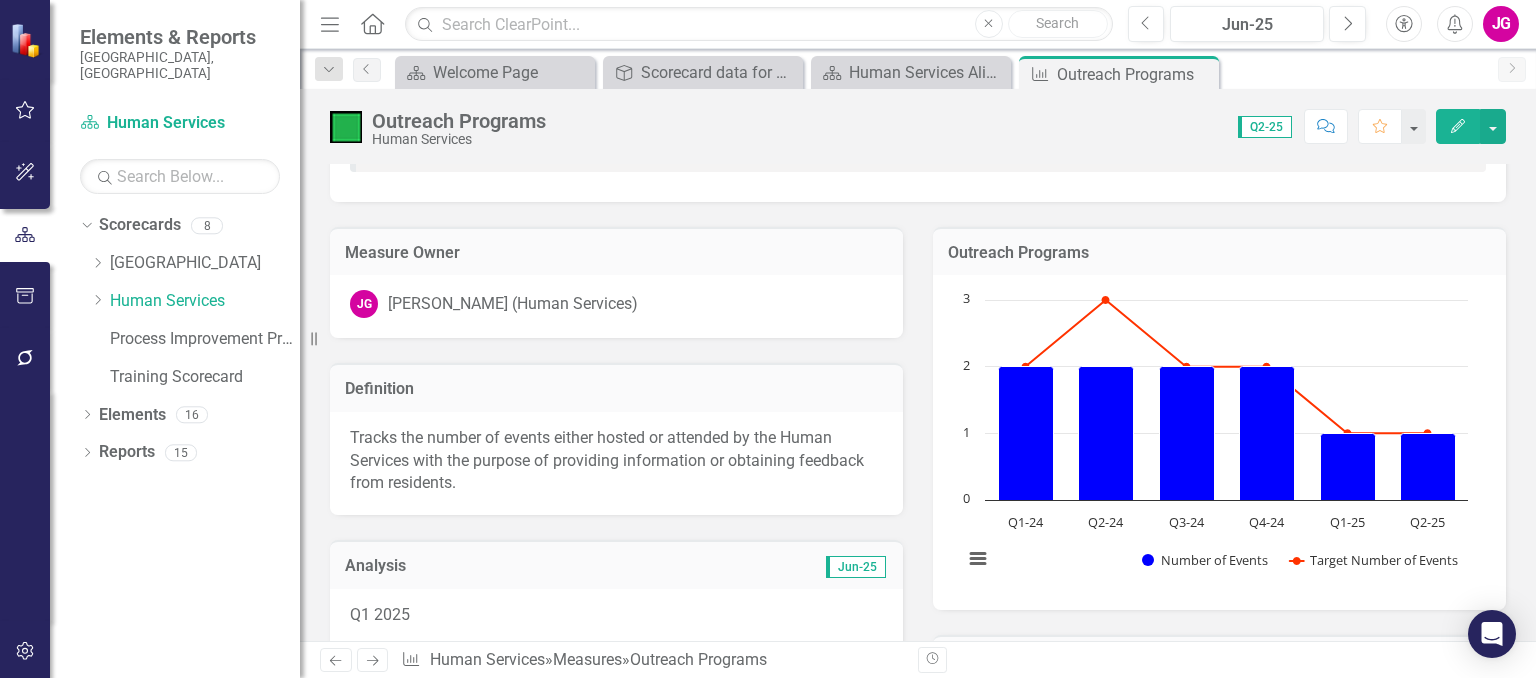 scroll, scrollTop: 200, scrollLeft: 0, axis: vertical 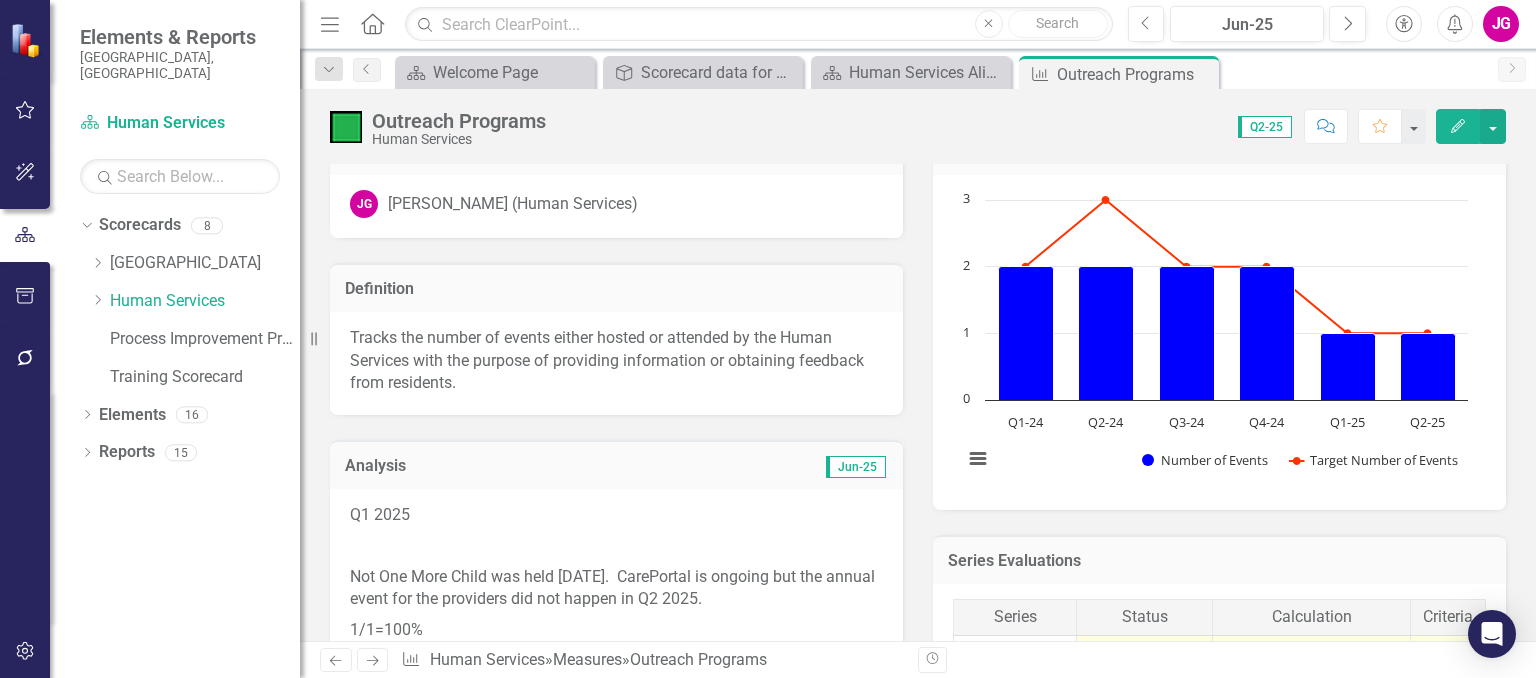 click on "Q1 2025" at bounding box center (616, 517) 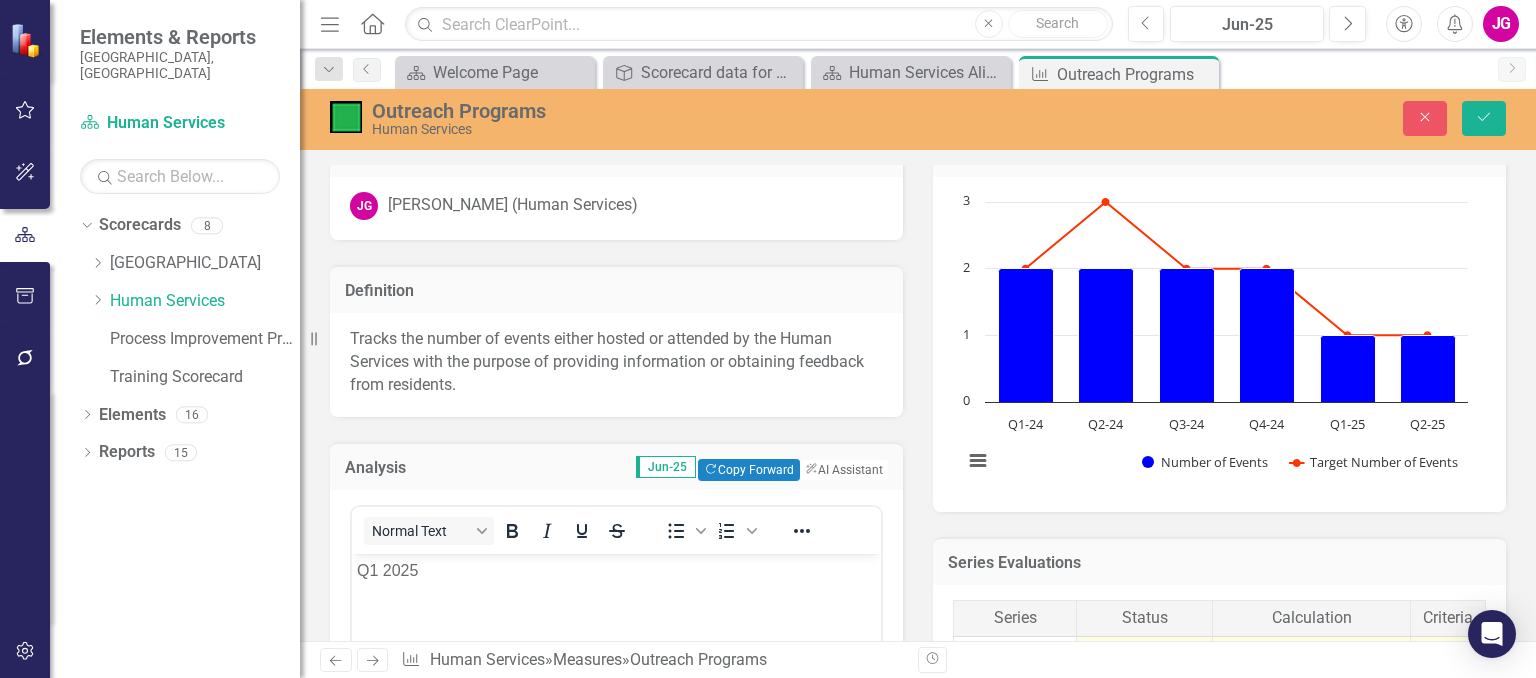 scroll, scrollTop: 0, scrollLeft: 0, axis: both 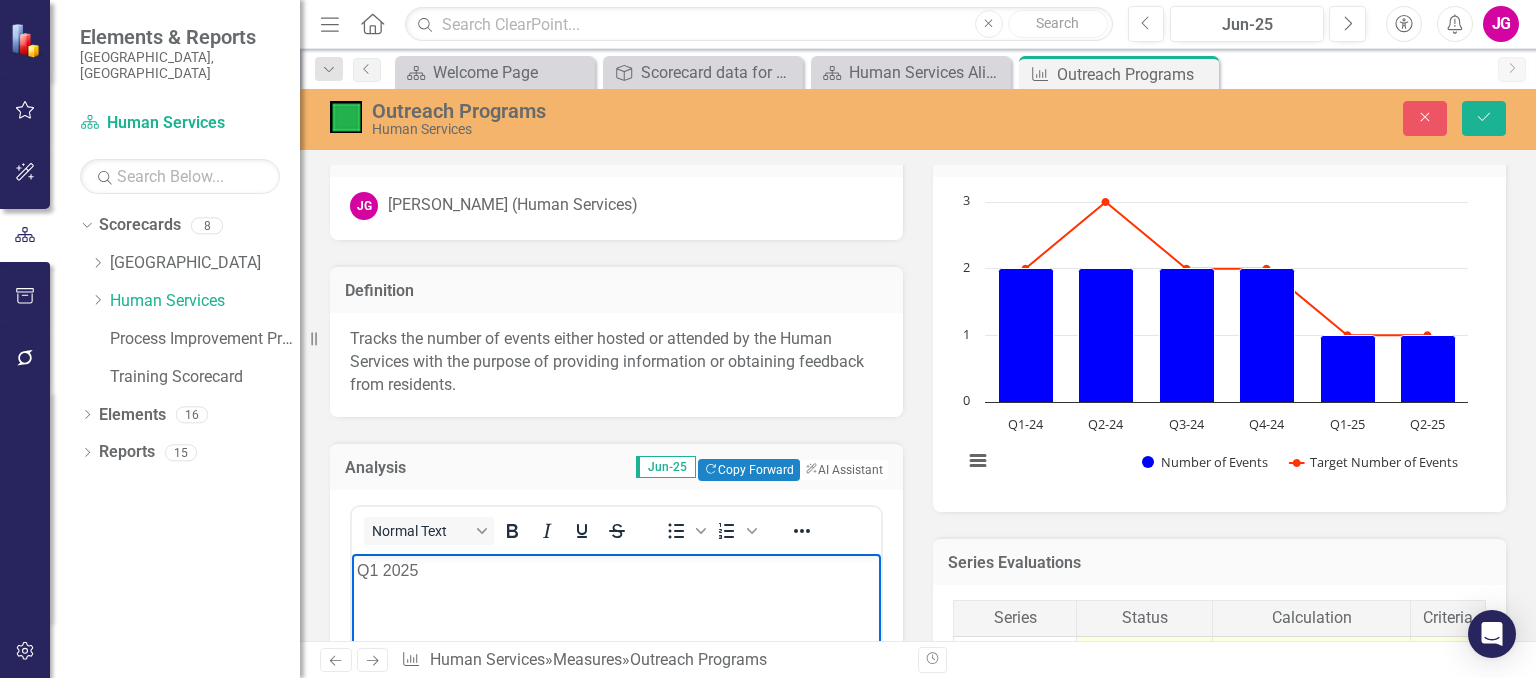 click on "Q1 2025" at bounding box center [616, 571] 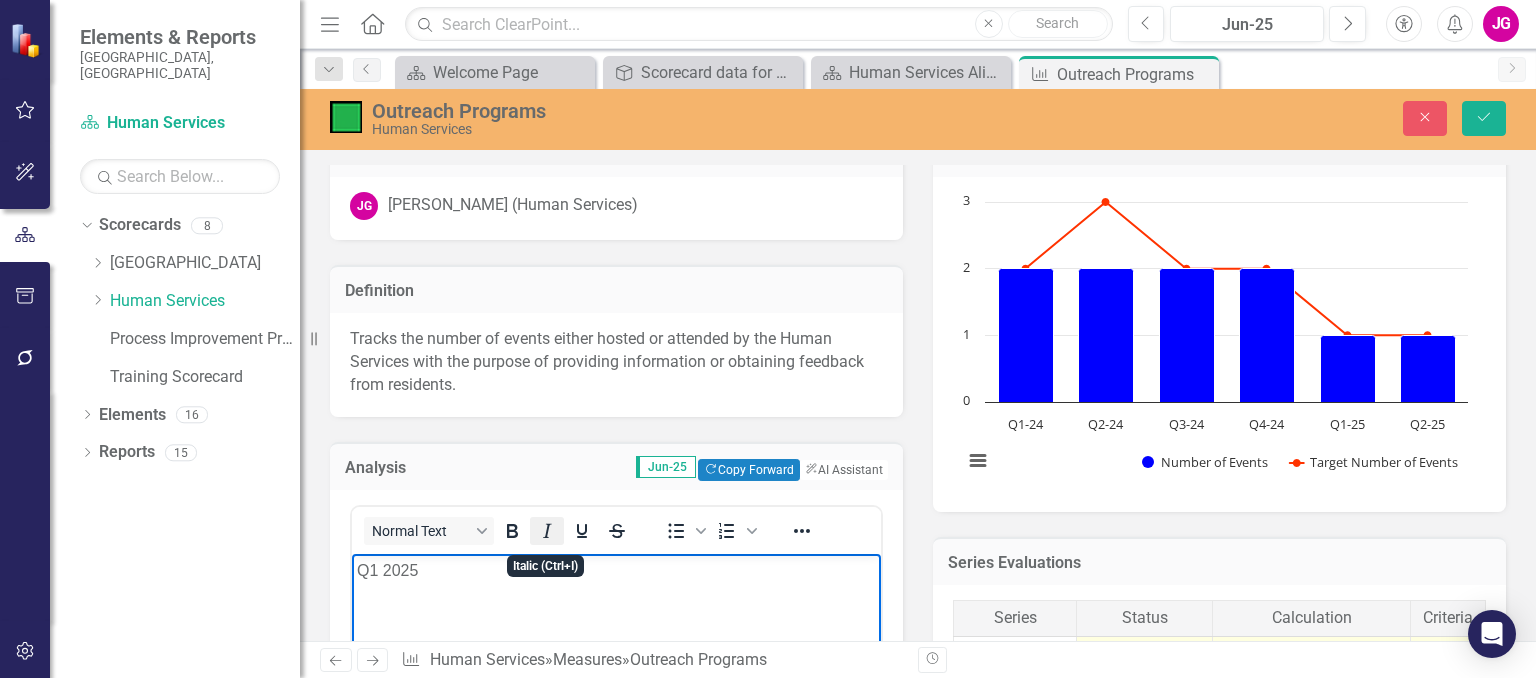 type 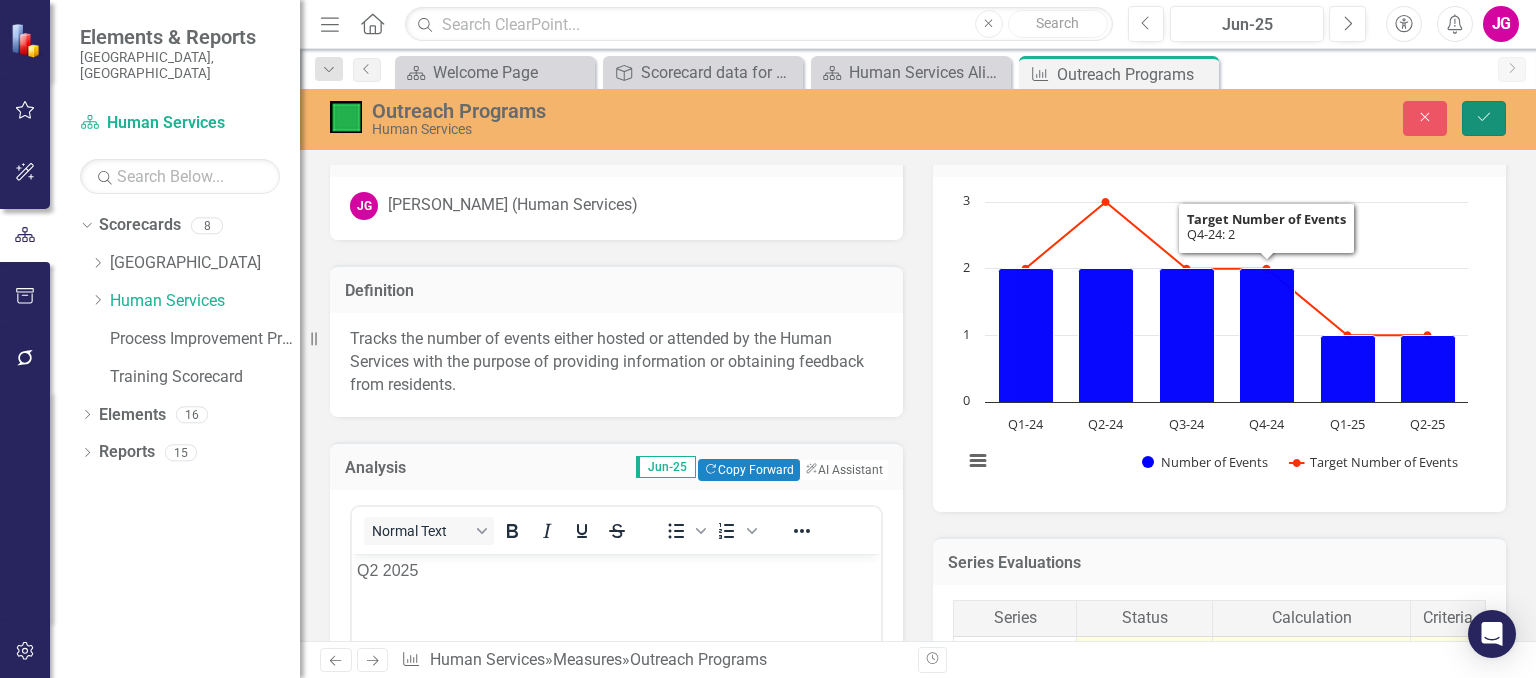 click on "Save" 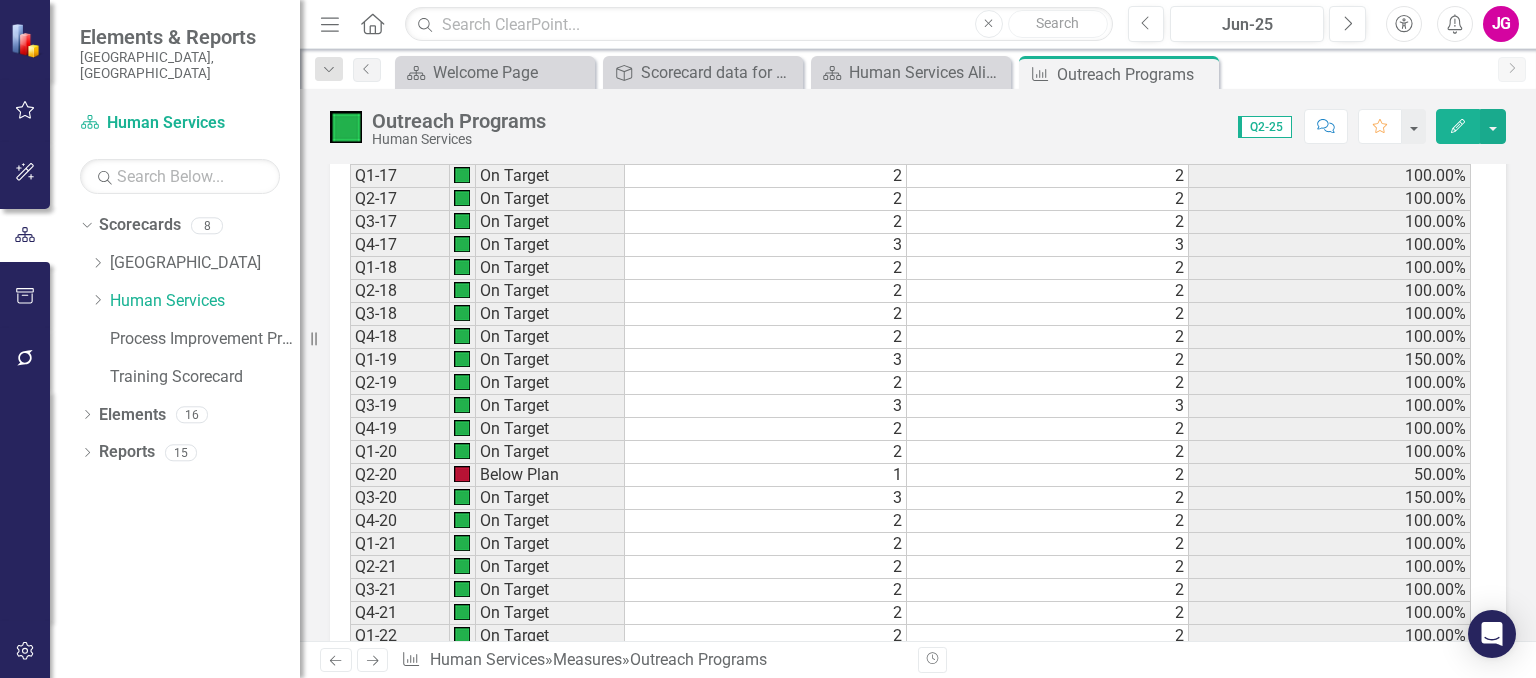 scroll, scrollTop: 1025, scrollLeft: 0, axis: vertical 